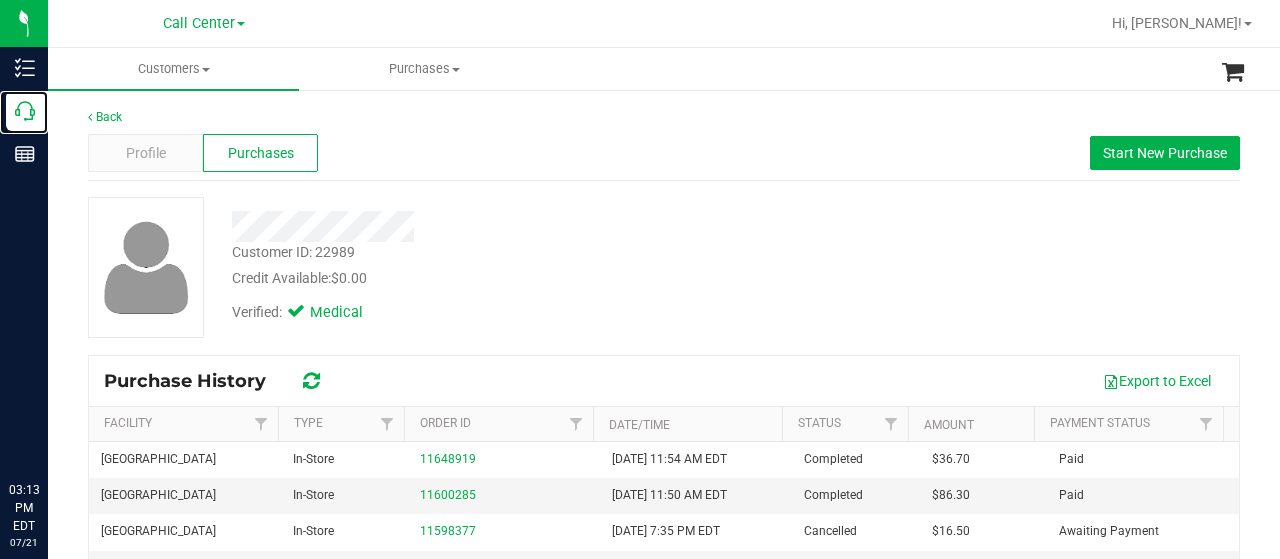 scroll, scrollTop: 0, scrollLeft: 0, axis: both 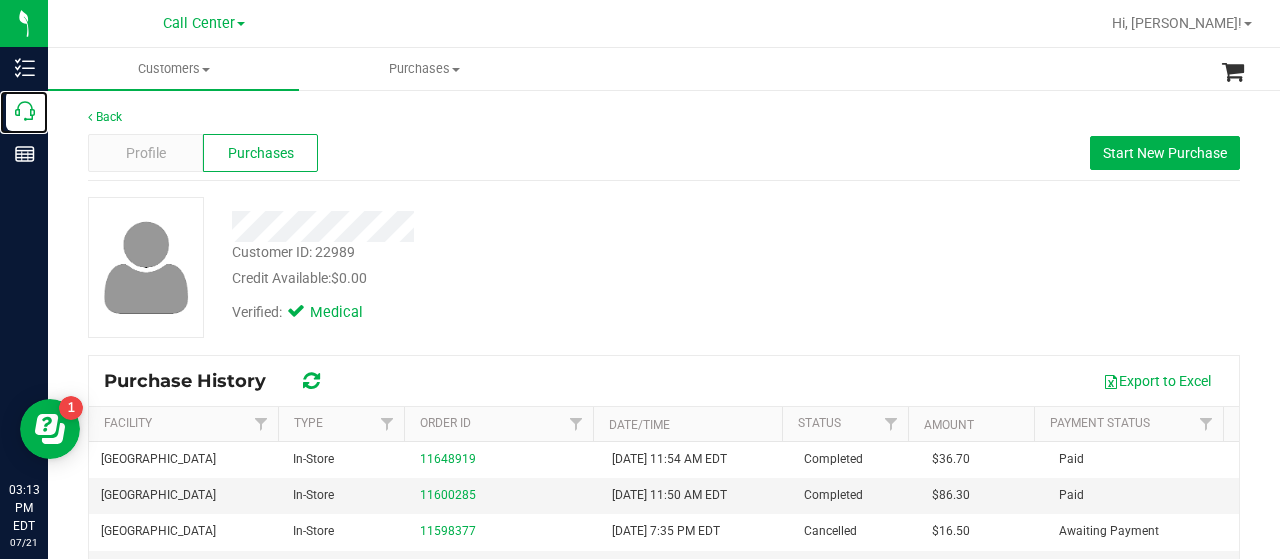 click on "Call Center" at bounding box center [27, 111] 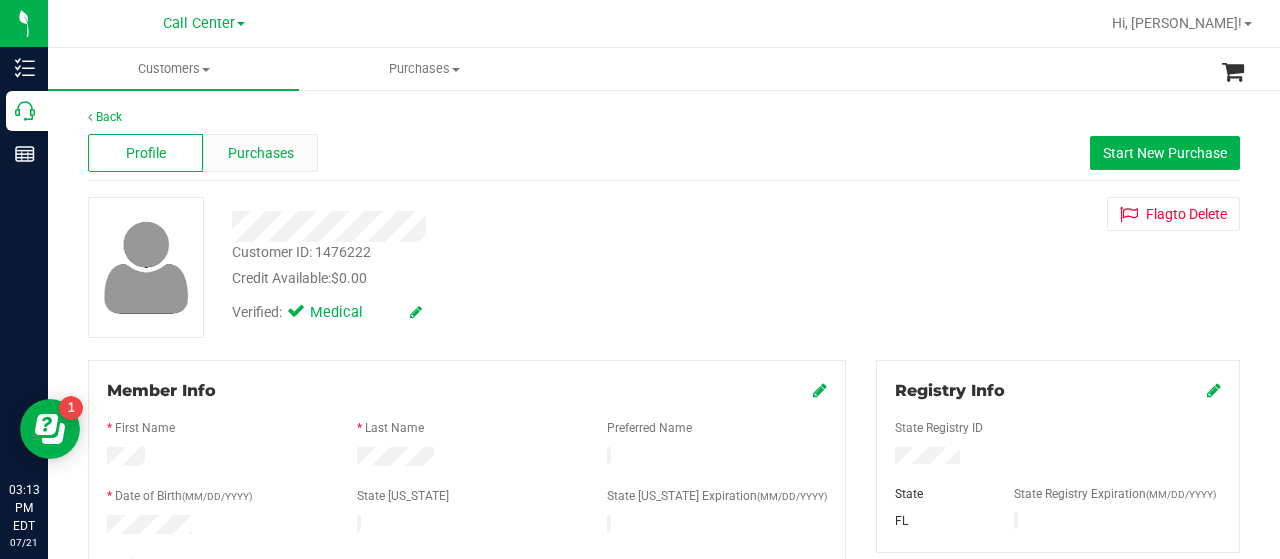 click on "Purchases" at bounding box center [261, 153] 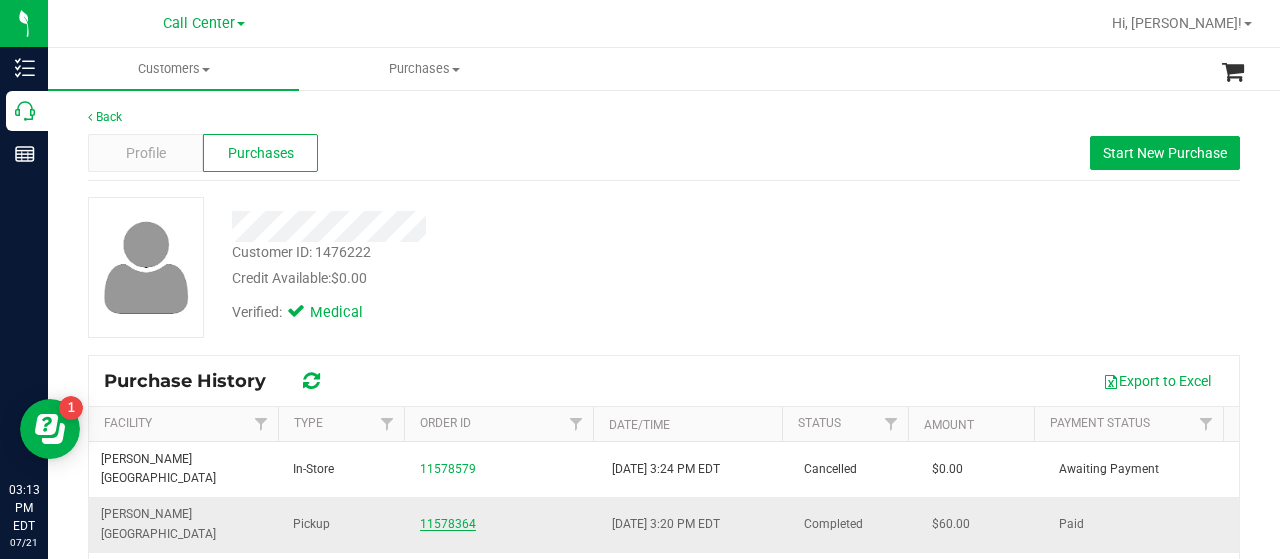 click on "11578364" at bounding box center [448, 524] 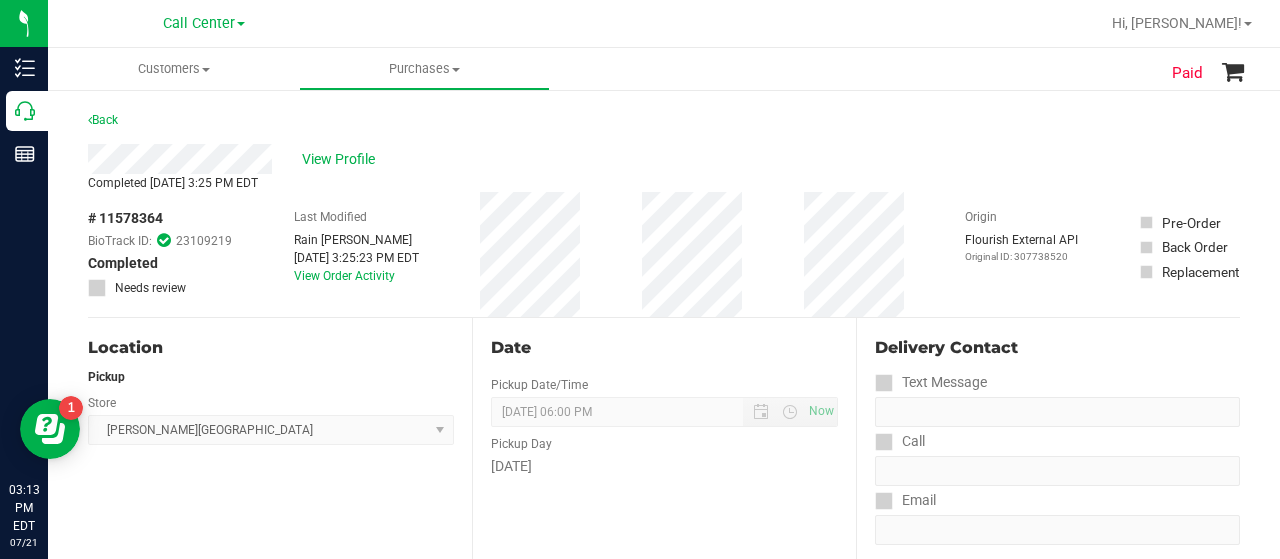 scroll, scrollTop: 89, scrollLeft: 0, axis: vertical 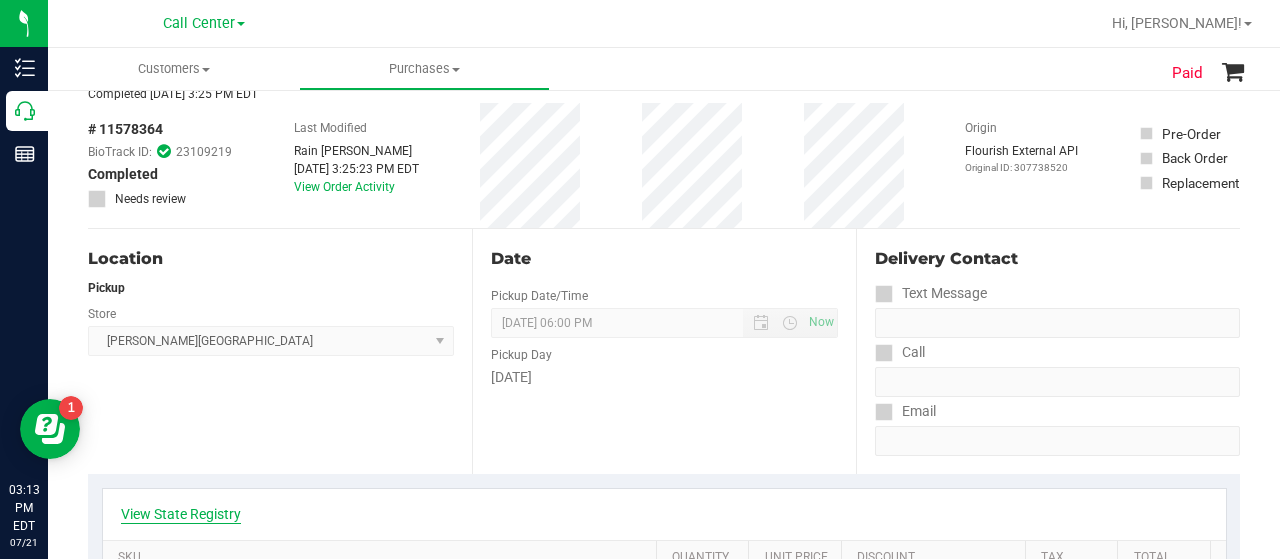 click on "View State Registry" at bounding box center [181, 514] 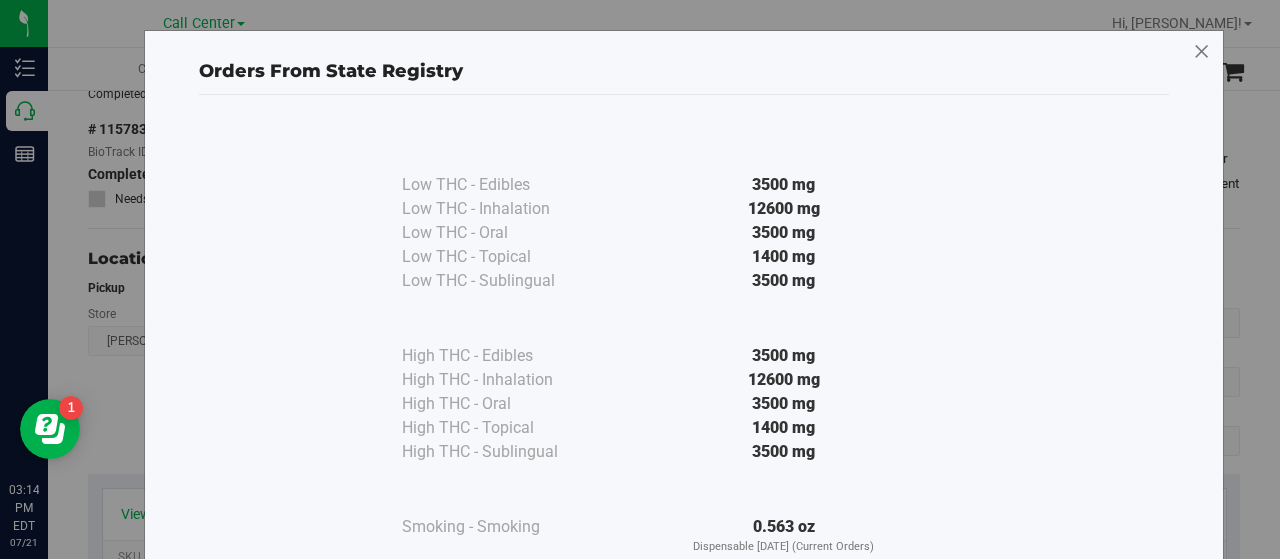 click at bounding box center (1202, 52) 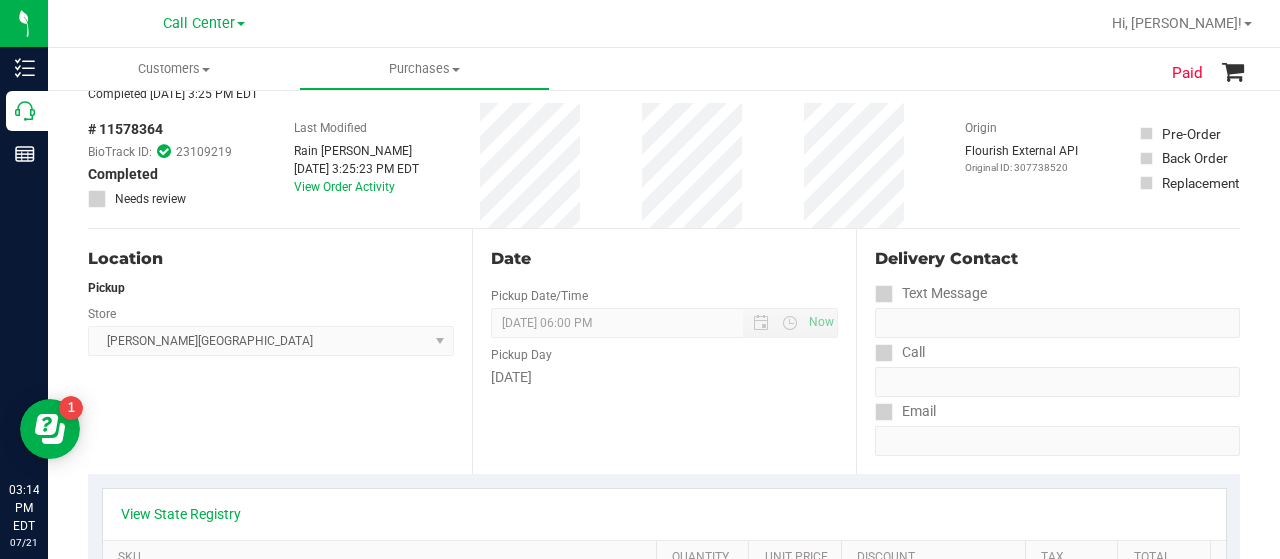 scroll, scrollTop: 0, scrollLeft: 0, axis: both 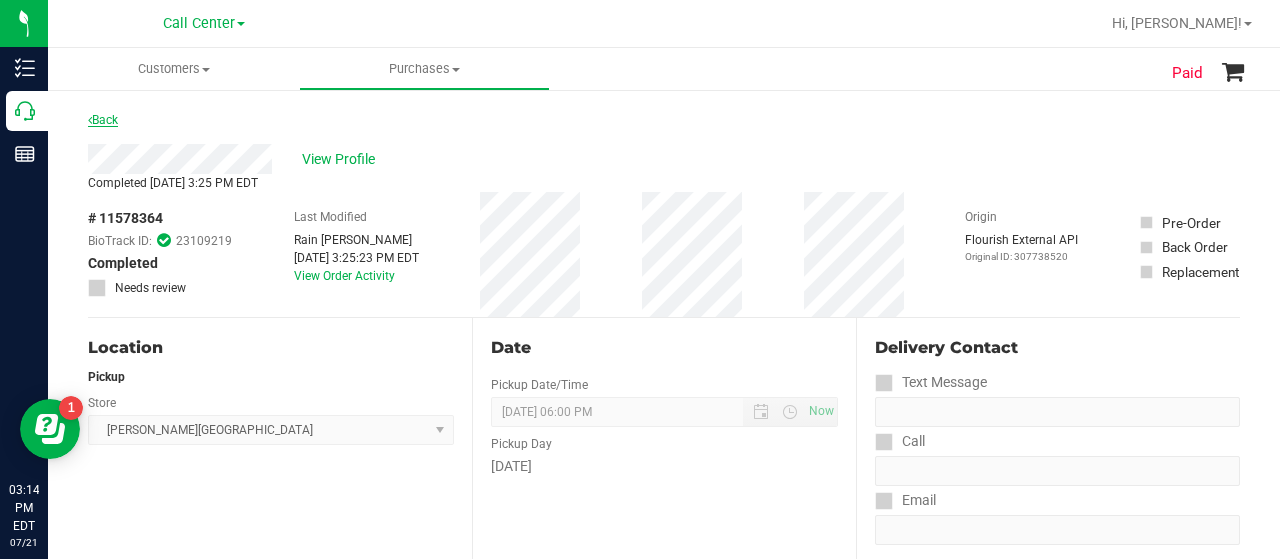 click on "Back" at bounding box center (103, 120) 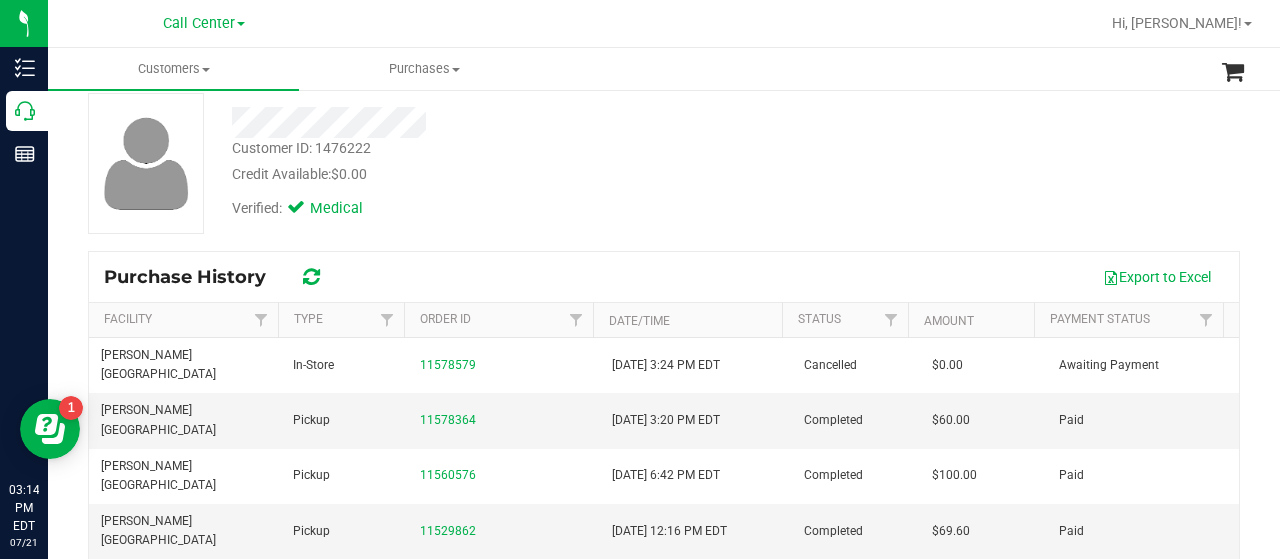 scroll, scrollTop: 121, scrollLeft: 0, axis: vertical 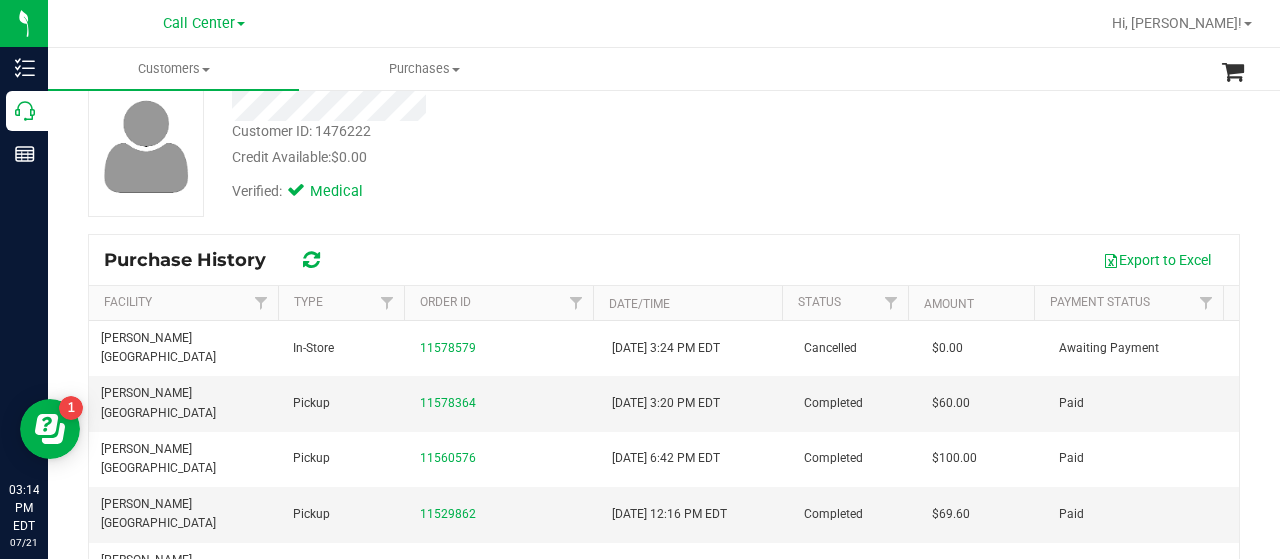 click on "Credit Available:
$0.00" at bounding box center [512, 157] 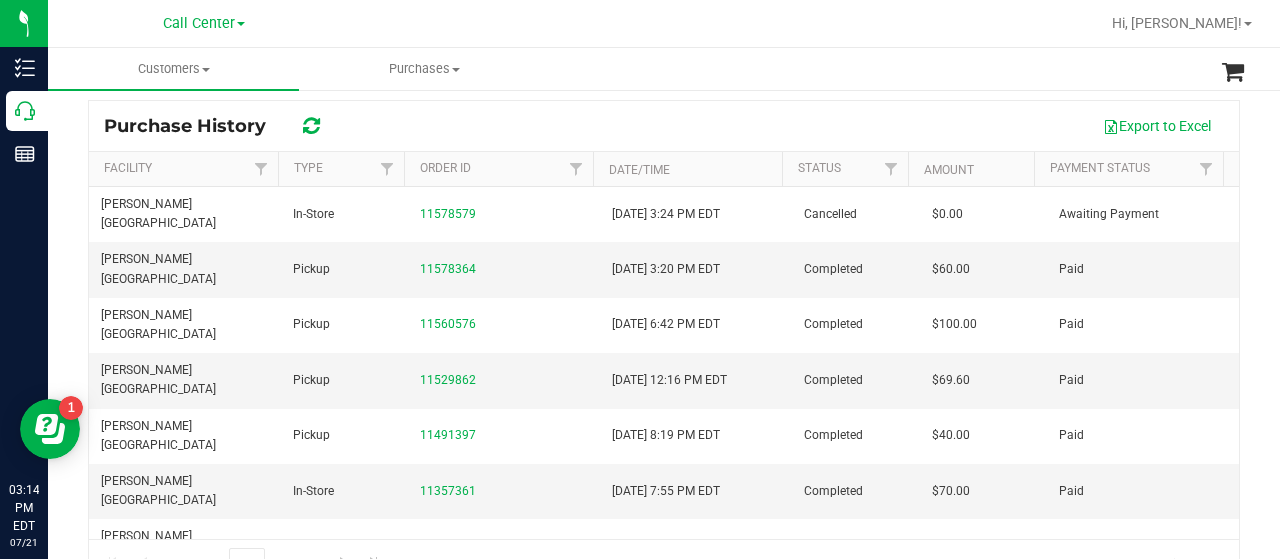 scroll, scrollTop: 256, scrollLeft: 0, axis: vertical 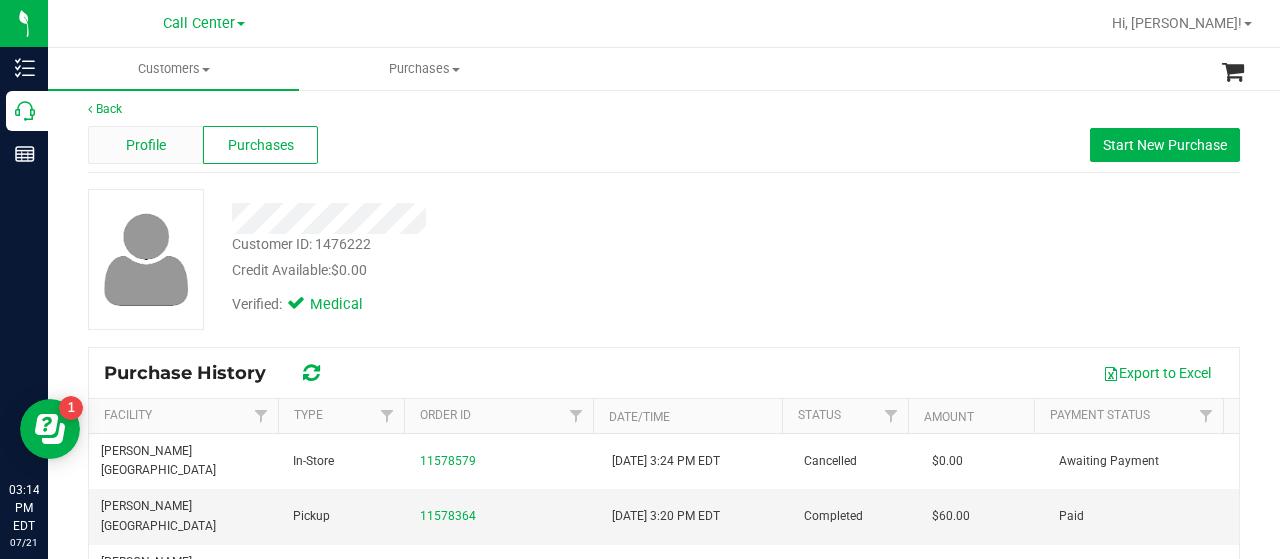 click on "Profile" at bounding box center [146, 145] 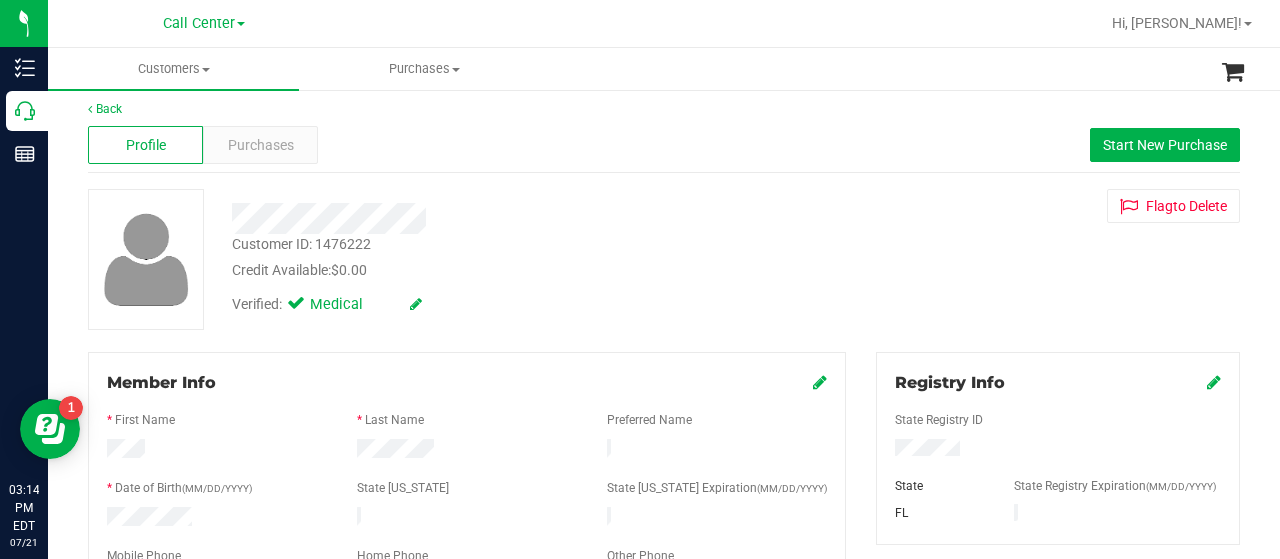 click at bounding box center (1058, 450) 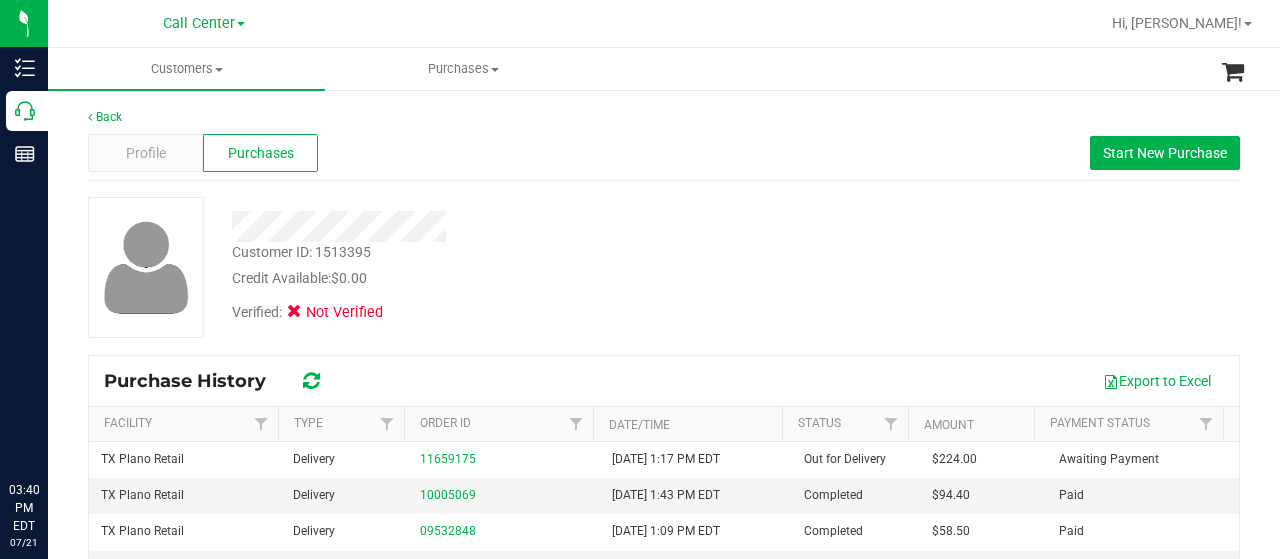 scroll, scrollTop: 0, scrollLeft: 0, axis: both 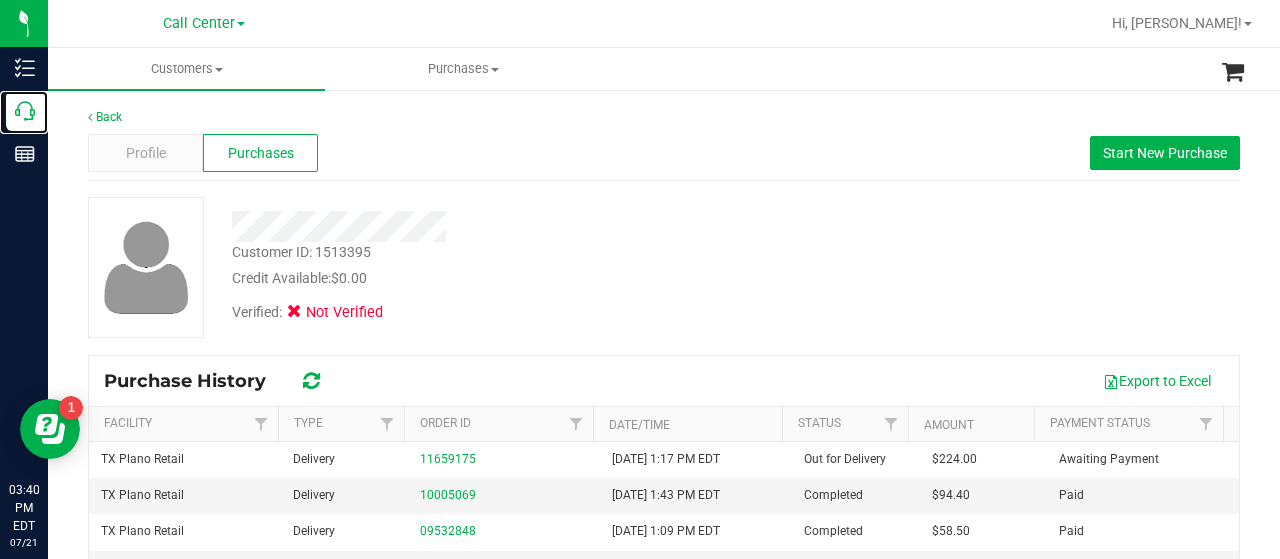 click on "Call Center" at bounding box center (0, 0) 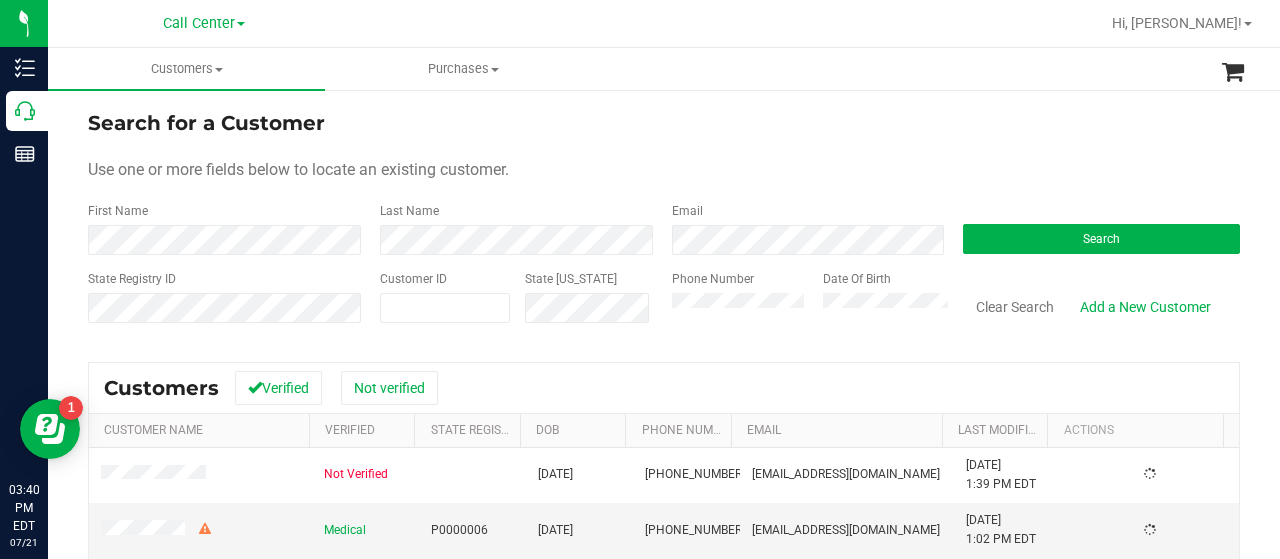 click on "Call Center" at bounding box center [204, 22] 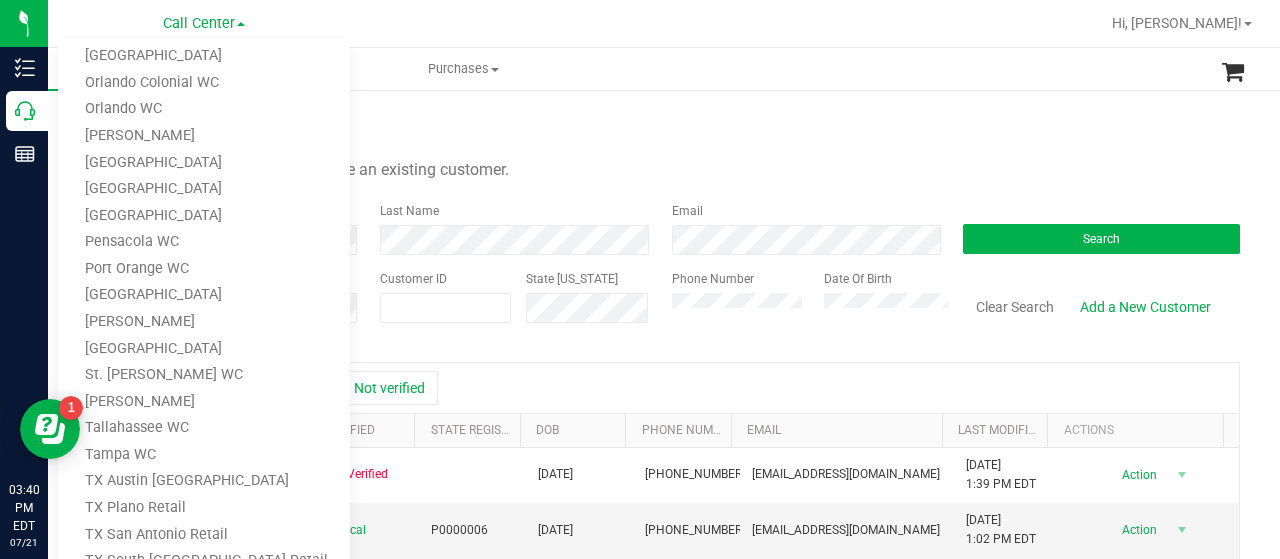 scroll, scrollTop: 850, scrollLeft: 0, axis: vertical 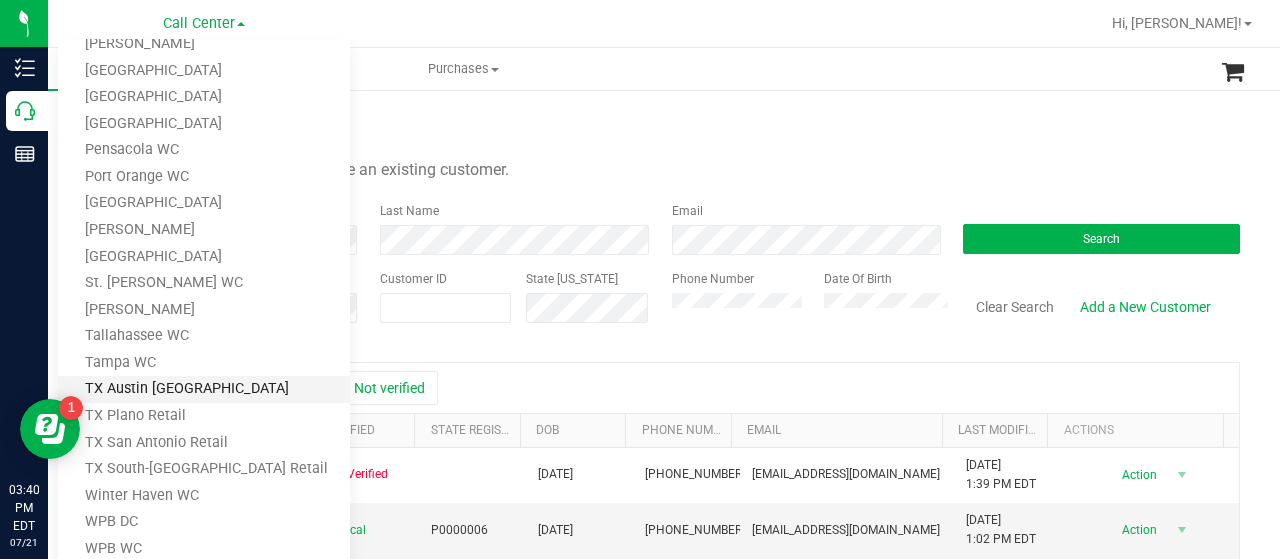 click on "TX Austin [GEOGRAPHIC_DATA]" at bounding box center [204, 389] 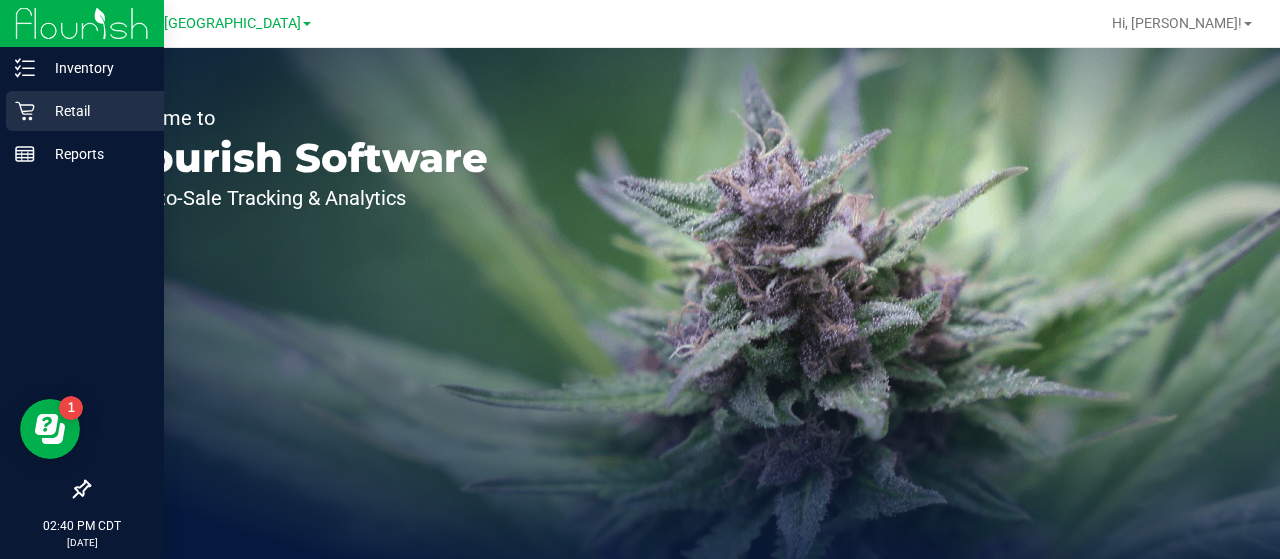 click 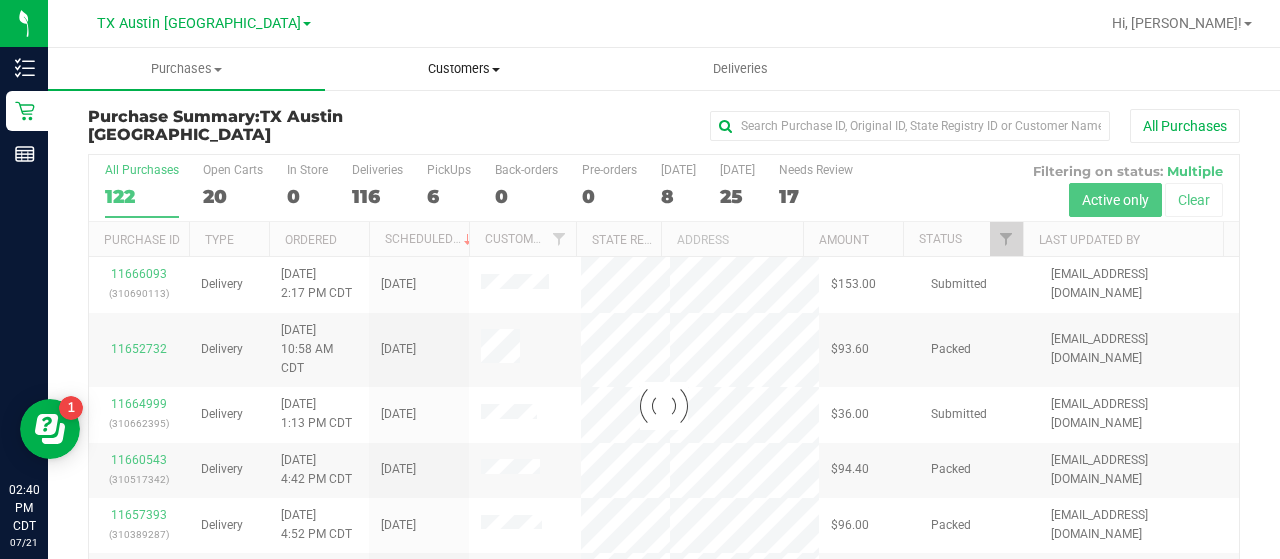 click on "Customers" at bounding box center [463, 69] 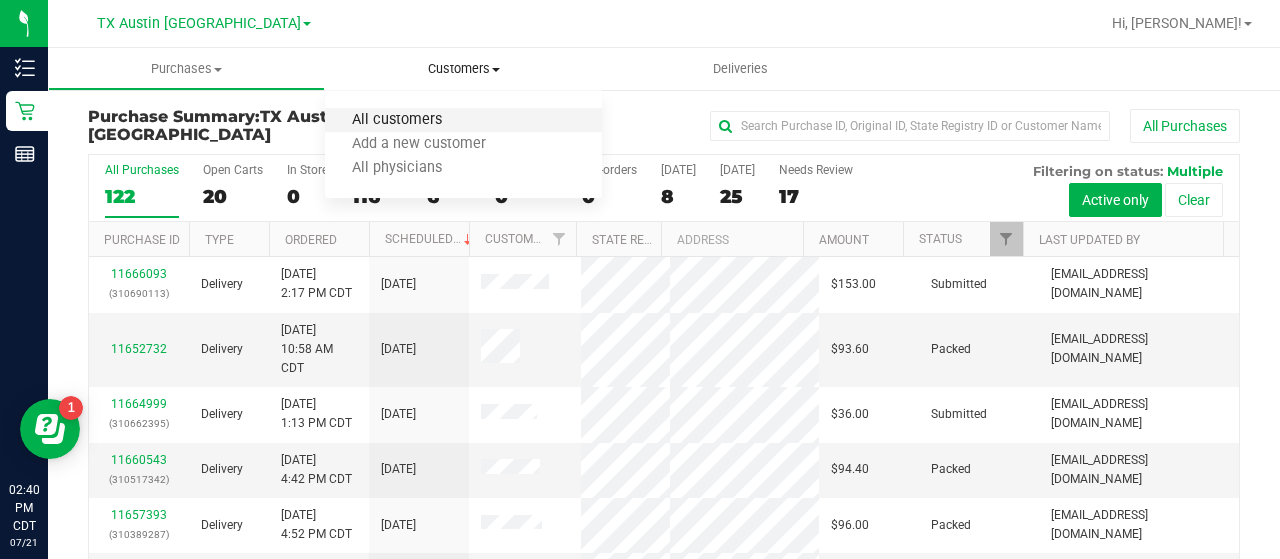 click on "All customers" at bounding box center [397, 120] 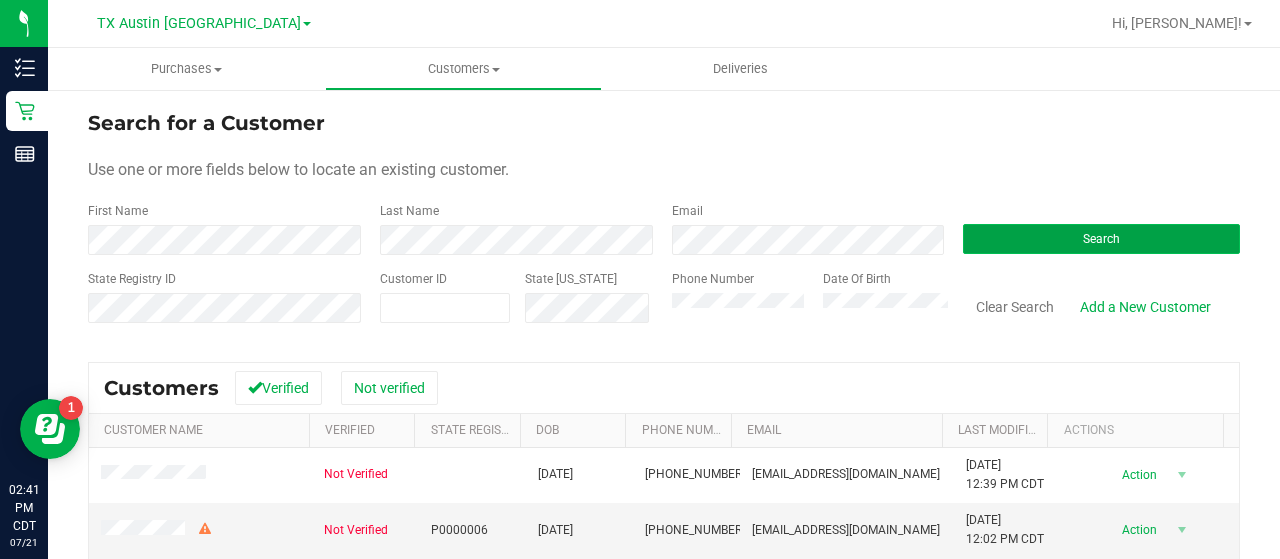 click on "Search" at bounding box center [1101, 239] 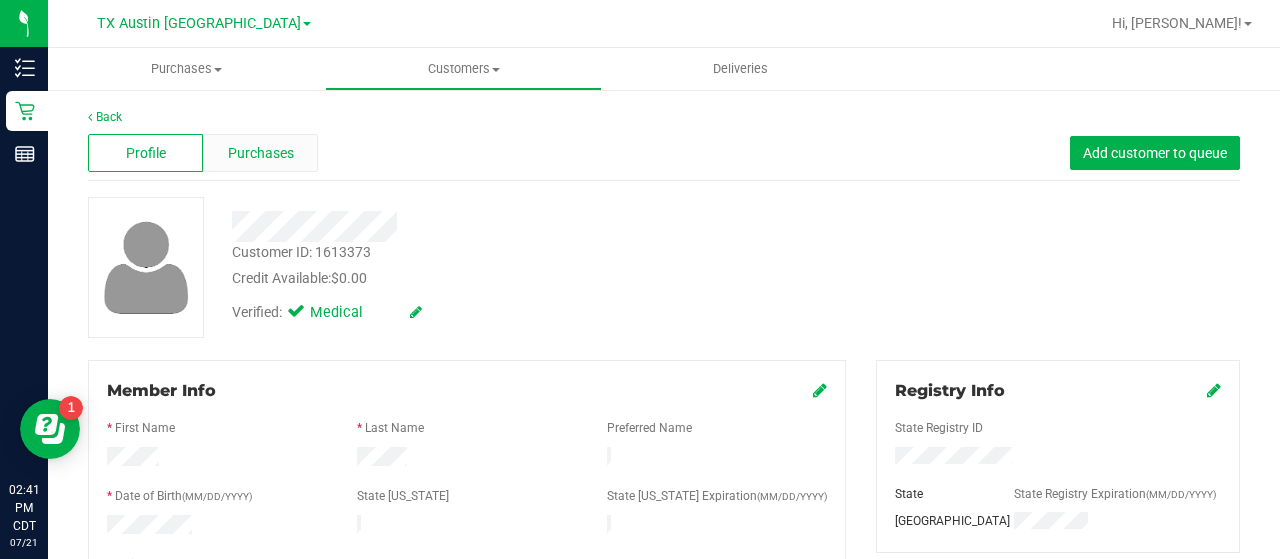 click on "Purchases" at bounding box center [260, 153] 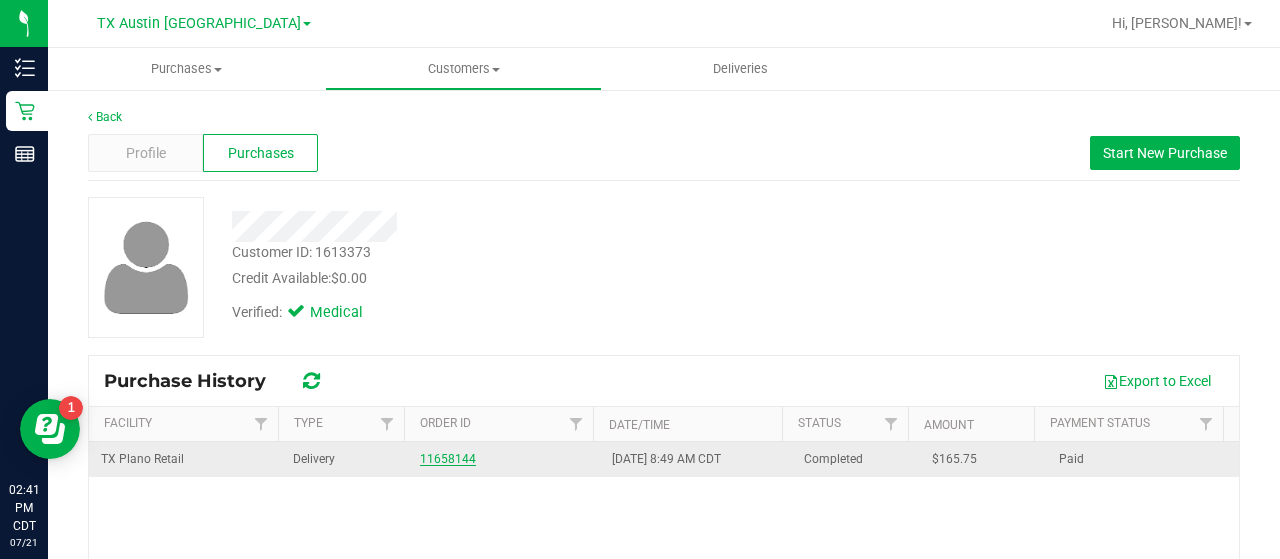 click on "11658144" at bounding box center (448, 459) 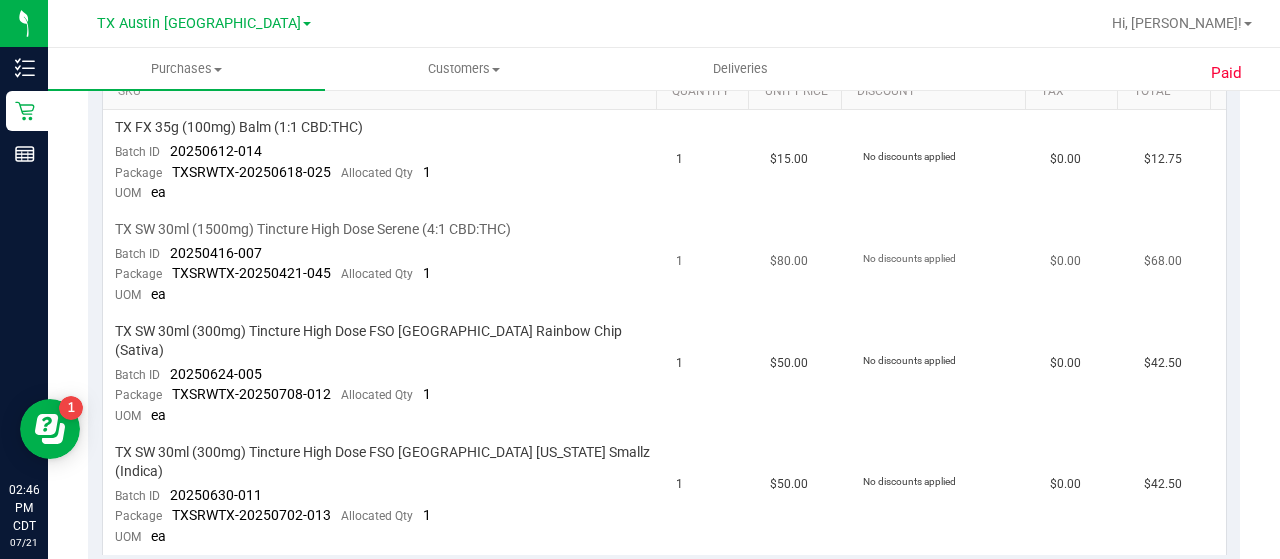 scroll, scrollTop: 542, scrollLeft: 0, axis: vertical 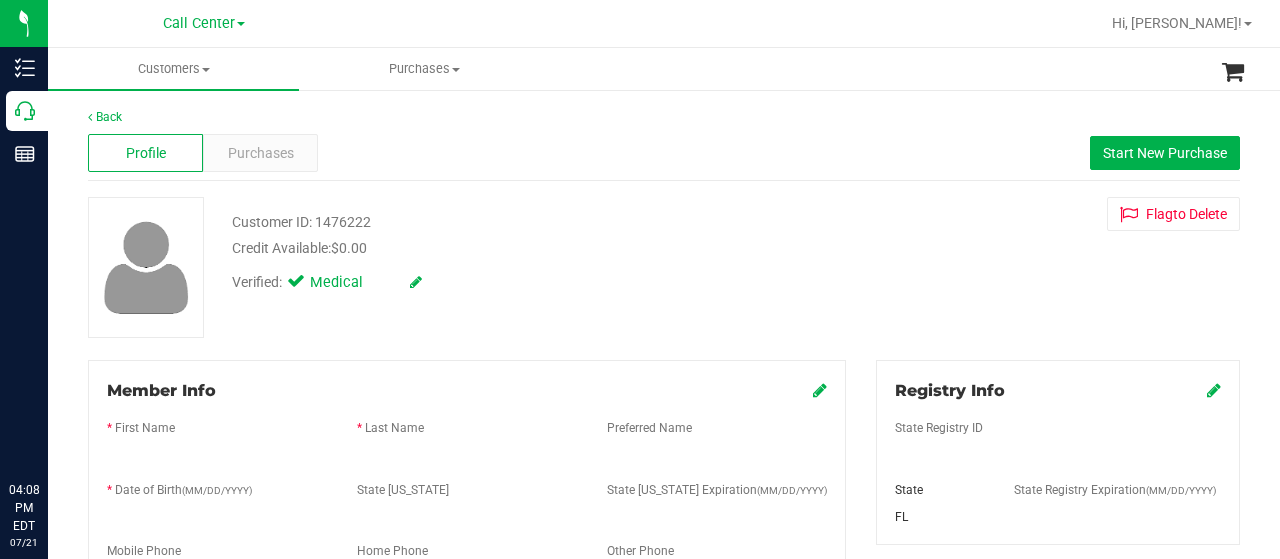 click on "Call Center" at bounding box center (0, 0) 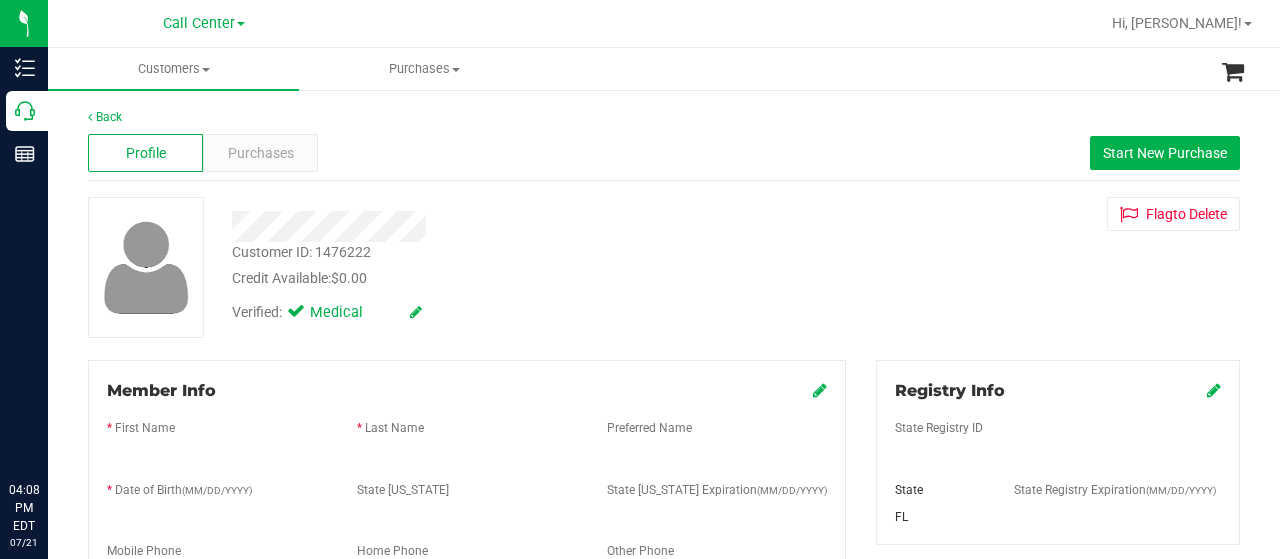 scroll, scrollTop: 0, scrollLeft: 0, axis: both 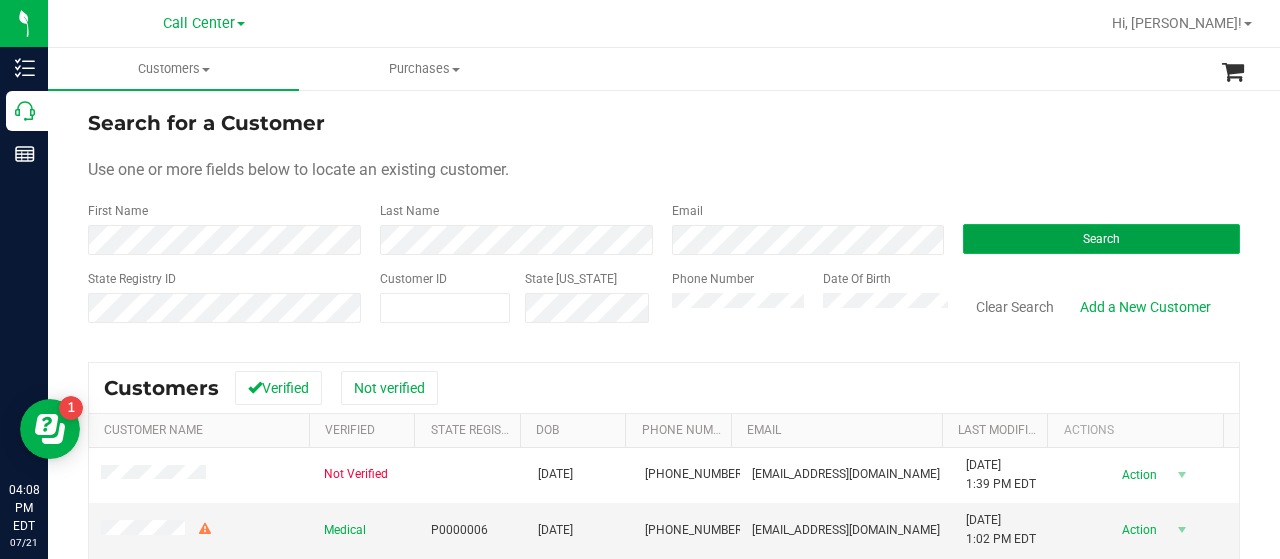 click on "Search" at bounding box center [1101, 239] 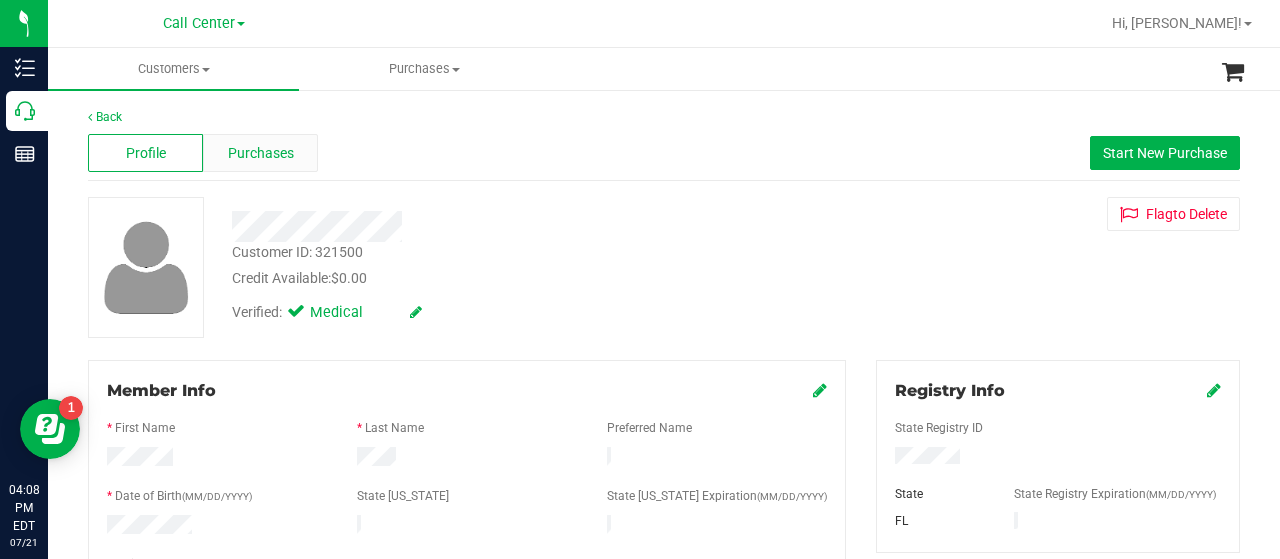 click on "Purchases" at bounding box center [261, 153] 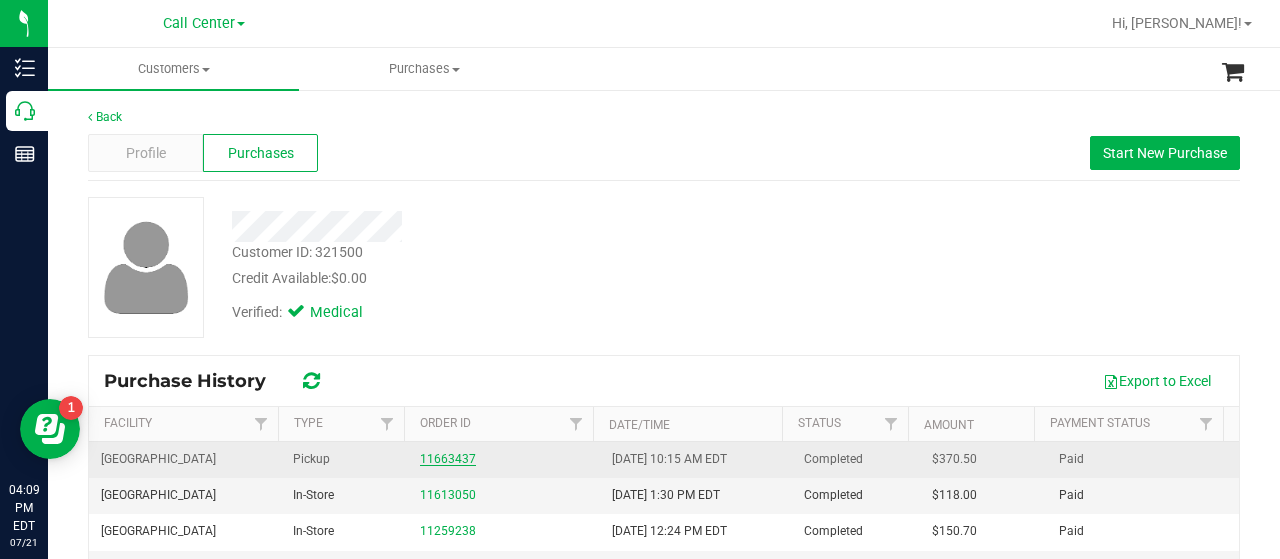 click on "11663437" at bounding box center [448, 459] 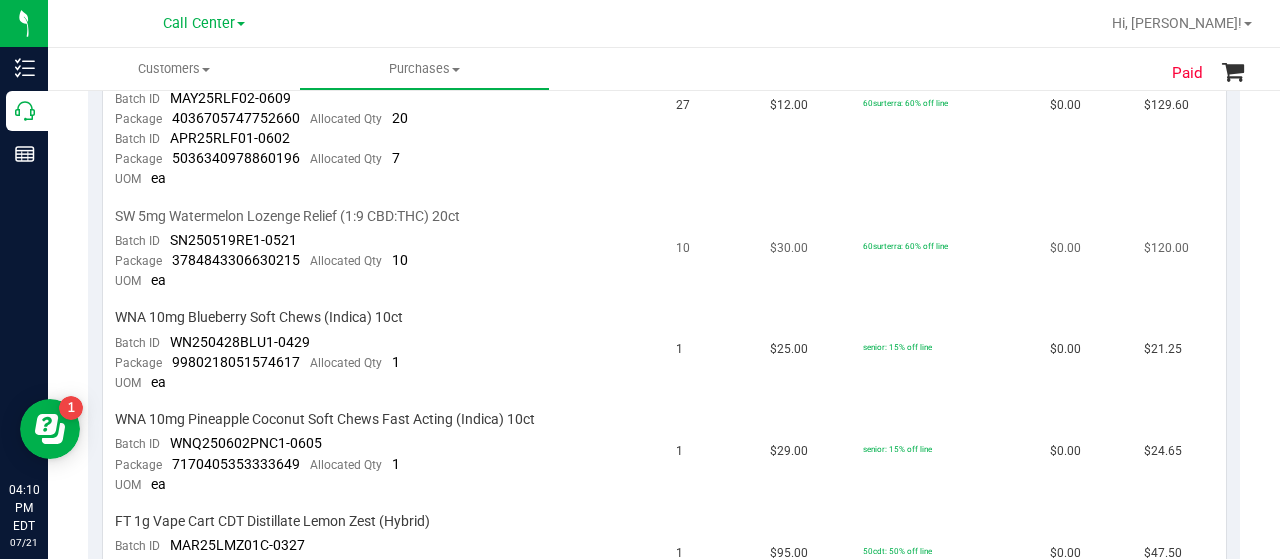 scroll, scrollTop: 610, scrollLeft: 0, axis: vertical 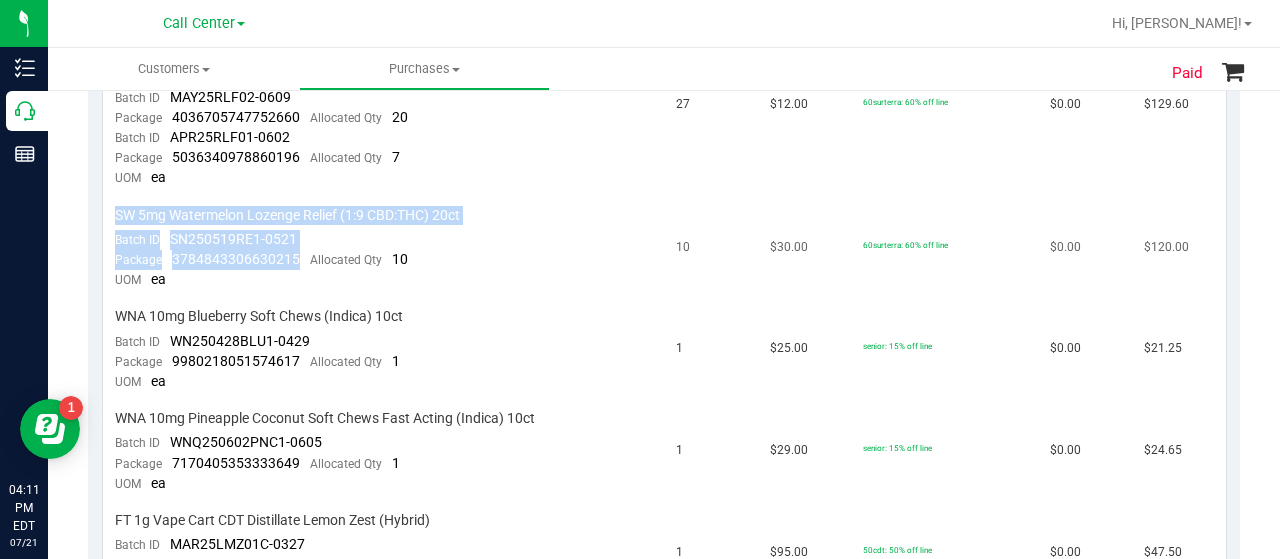 drag, startPoint x: 296, startPoint y: 255, endPoint x: 109, endPoint y: 219, distance: 190.43372 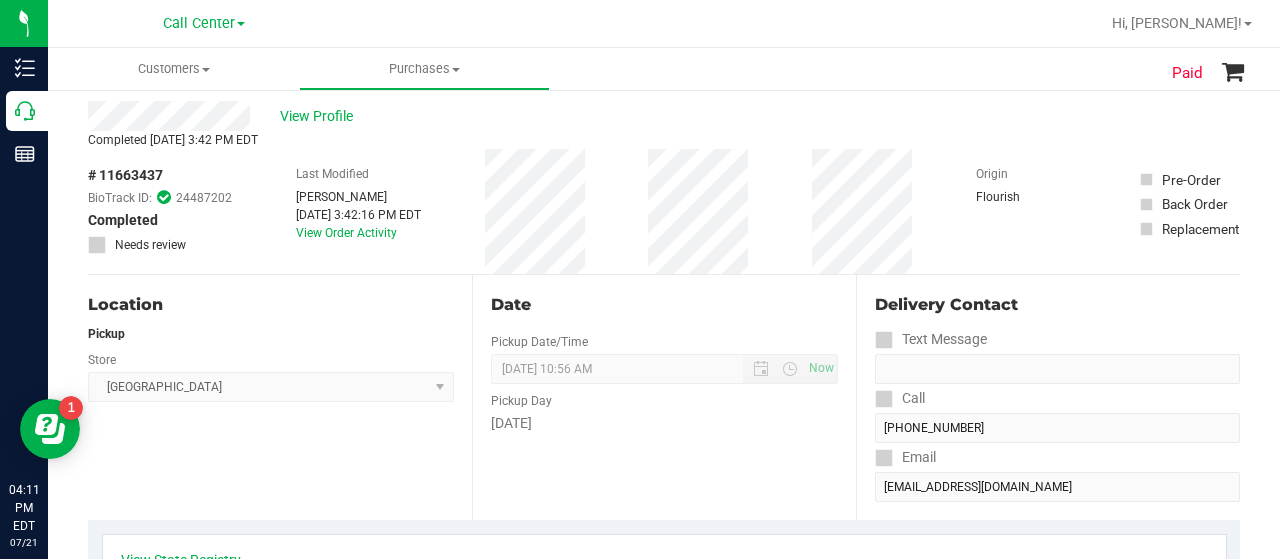 scroll, scrollTop: 0, scrollLeft: 0, axis: both 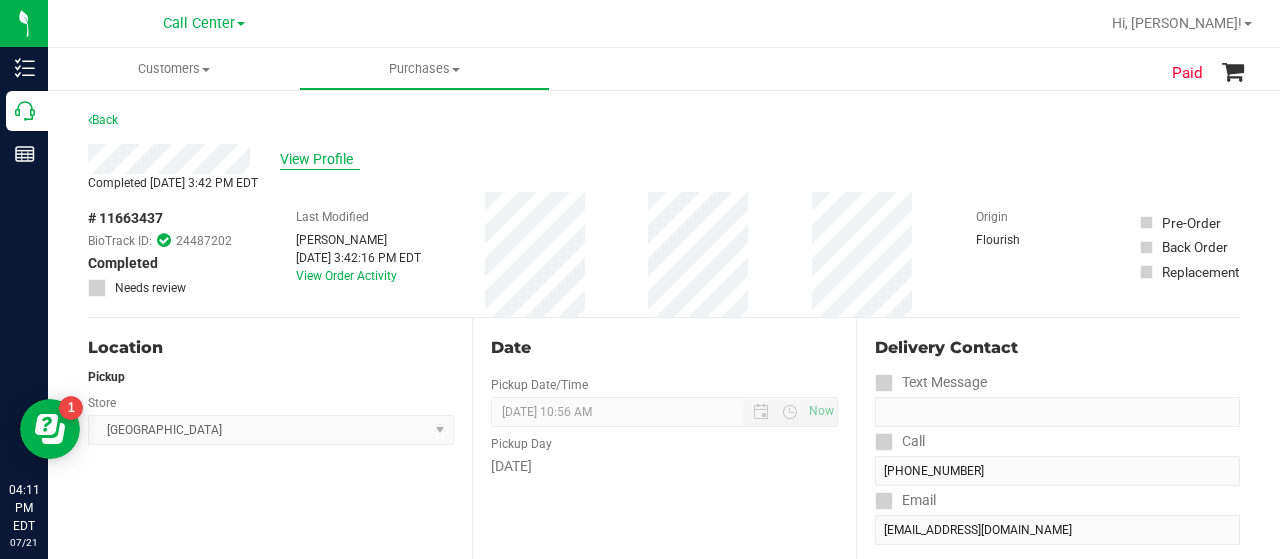 click on "View Profile" at bounding box center [320, 159] 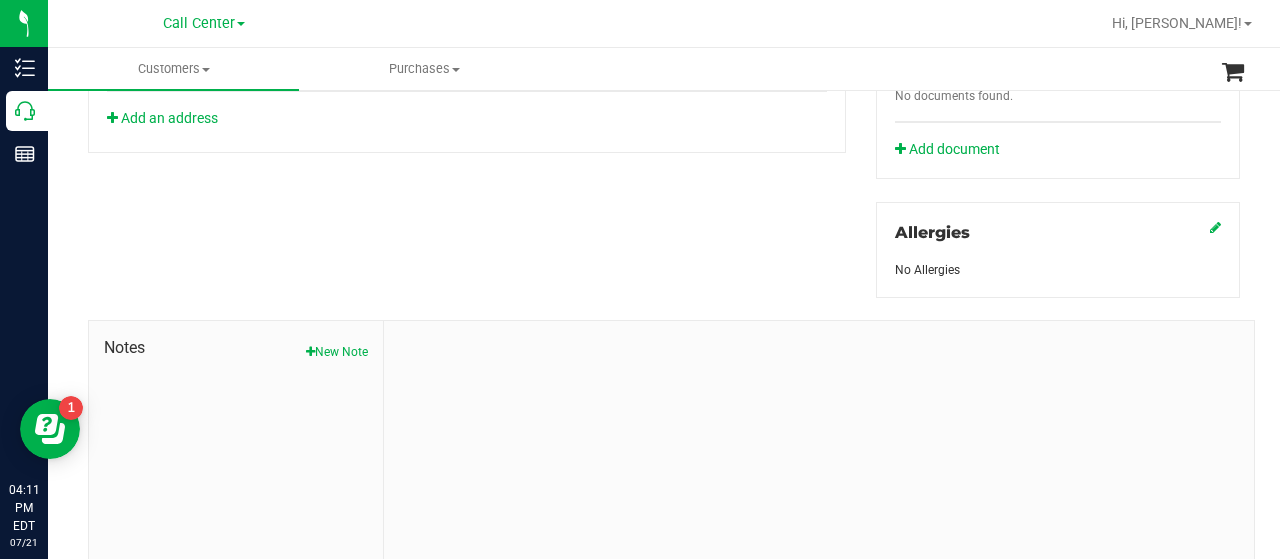 scroll, scrollTop: 882, scrollLeft: 0, axis: vertical 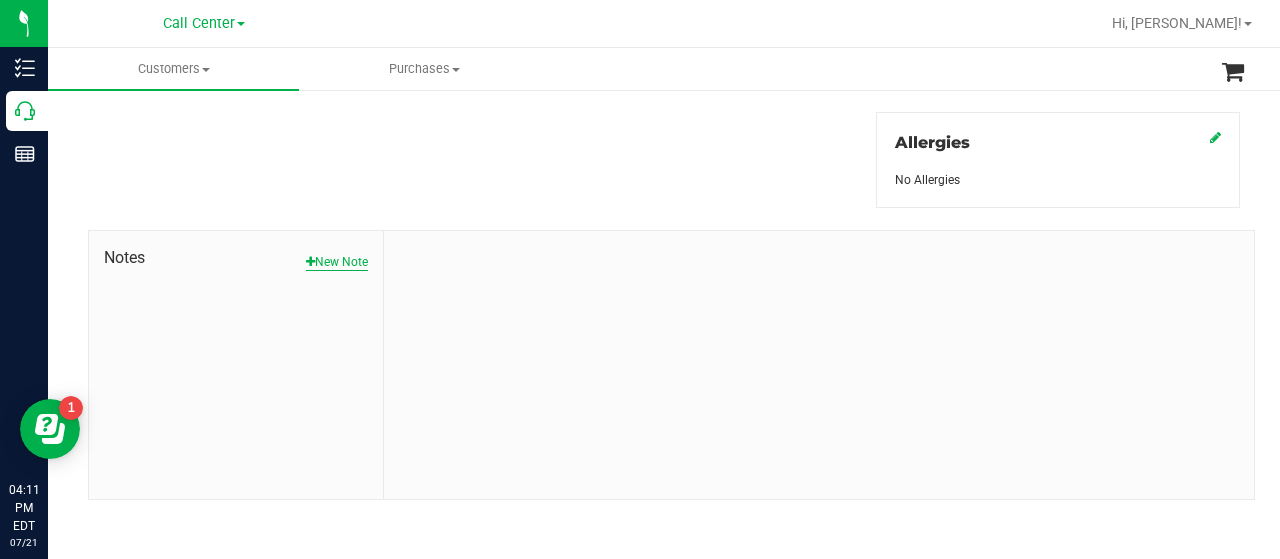 click on "New Note" at bounding box center [337, 262] 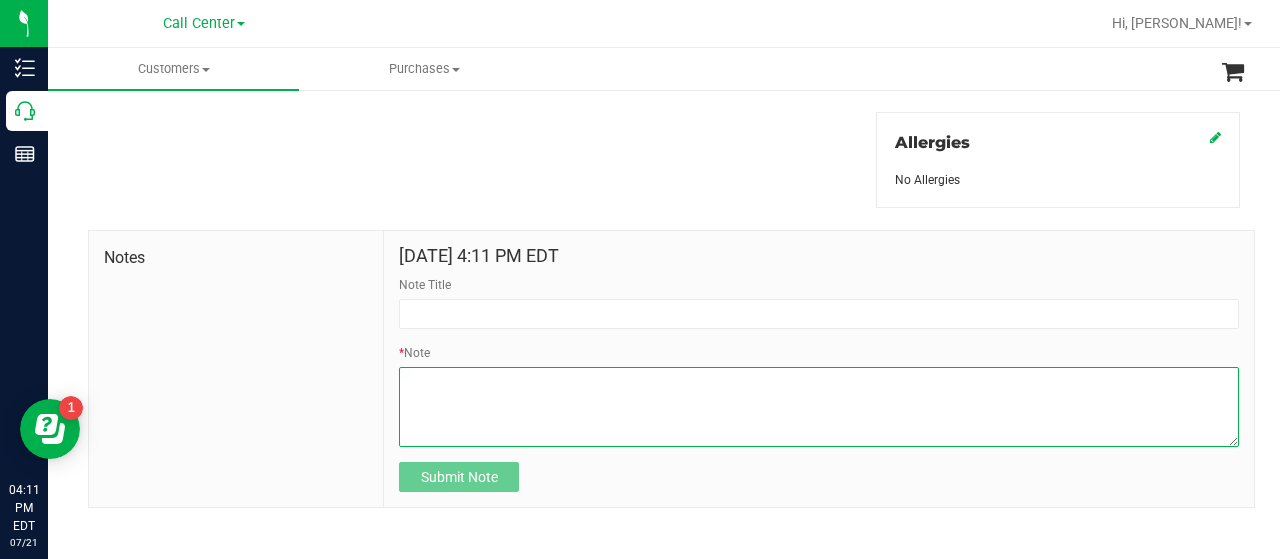 click on "*
Note" at bounding box center [819, 407] 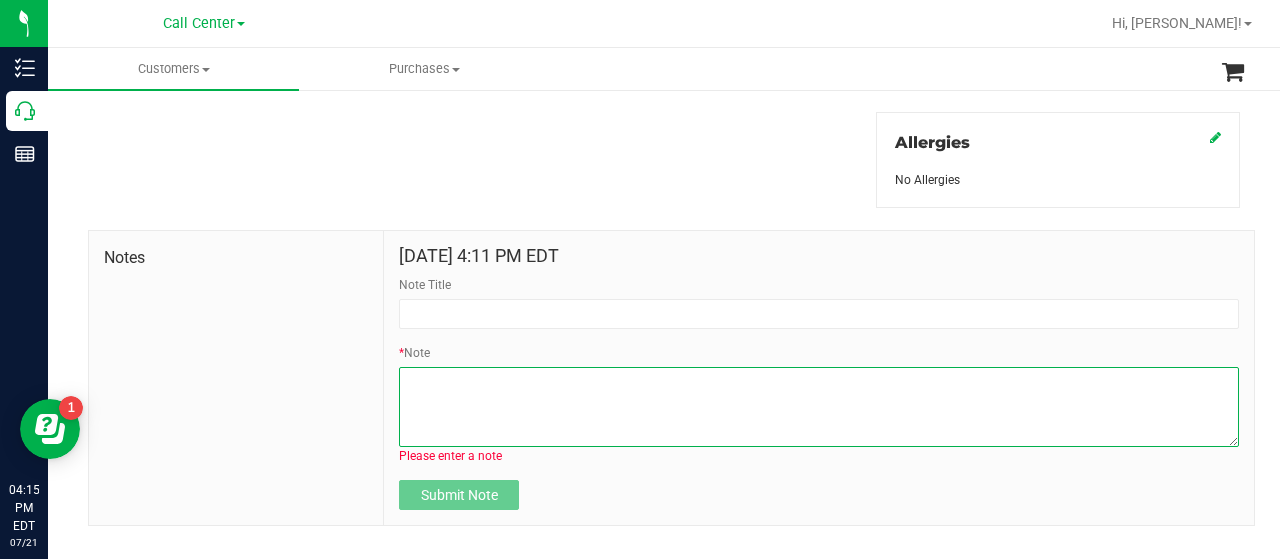 click on "*
Note" at bounding box center (819, 407) 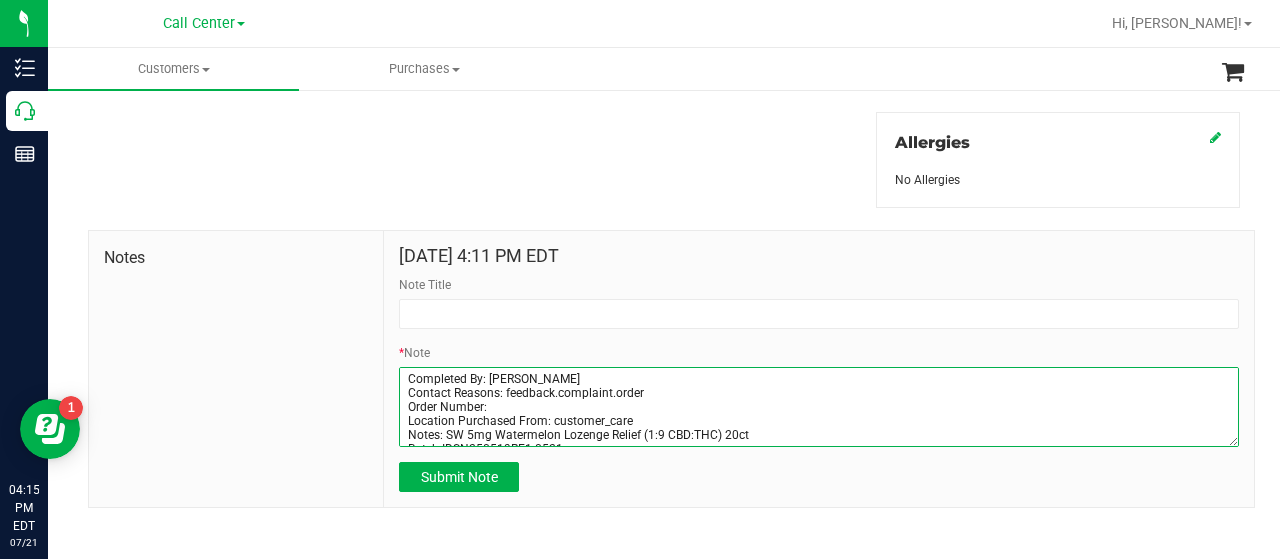 scroll, scrollTop: 84, scrollLeft: 0, axis: vertical 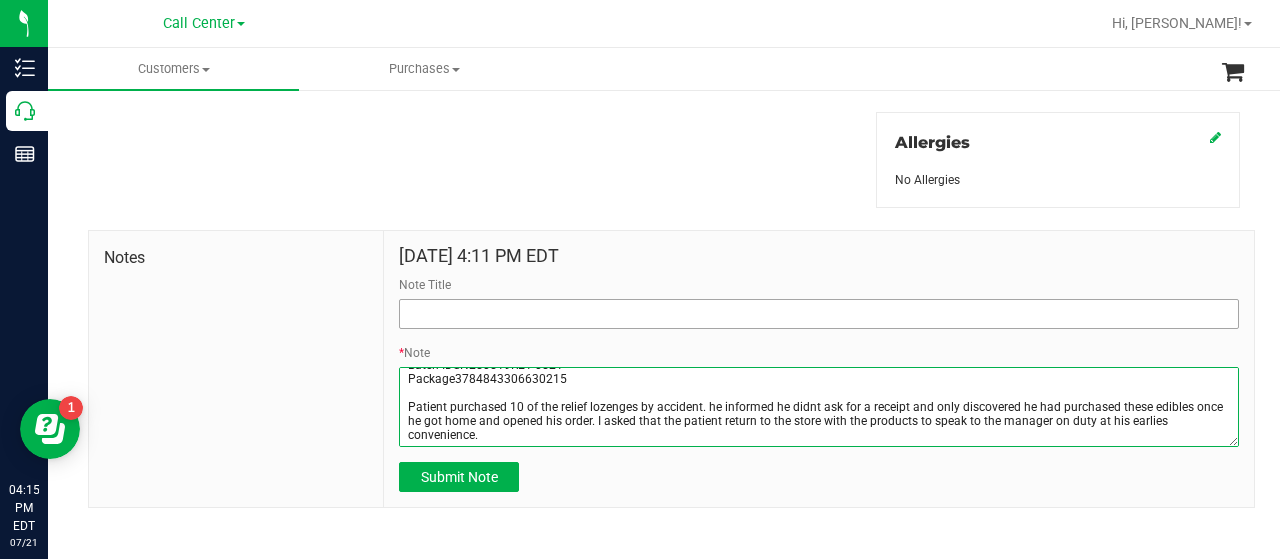 type on "Completed By: [PERSON_NAME]
Contact Reasons: feedback.complaint.order
Order Number:
Location Purchased From: customer_care
Notes: SW 5mg Watermelon Lozenge Relief (1:9 CBD:THC) 20ct
Batch IDSN250519RE1-0521
Package3784843306630215
Patient purchased 10 of the relief lozenges by accident. he informed he didnt ask for a receipt and only discovered he had purchased these edibles once he got home and opened his order. I asked that the patient return to the store with the products to speak to the manager on duty at his earlies convenience." 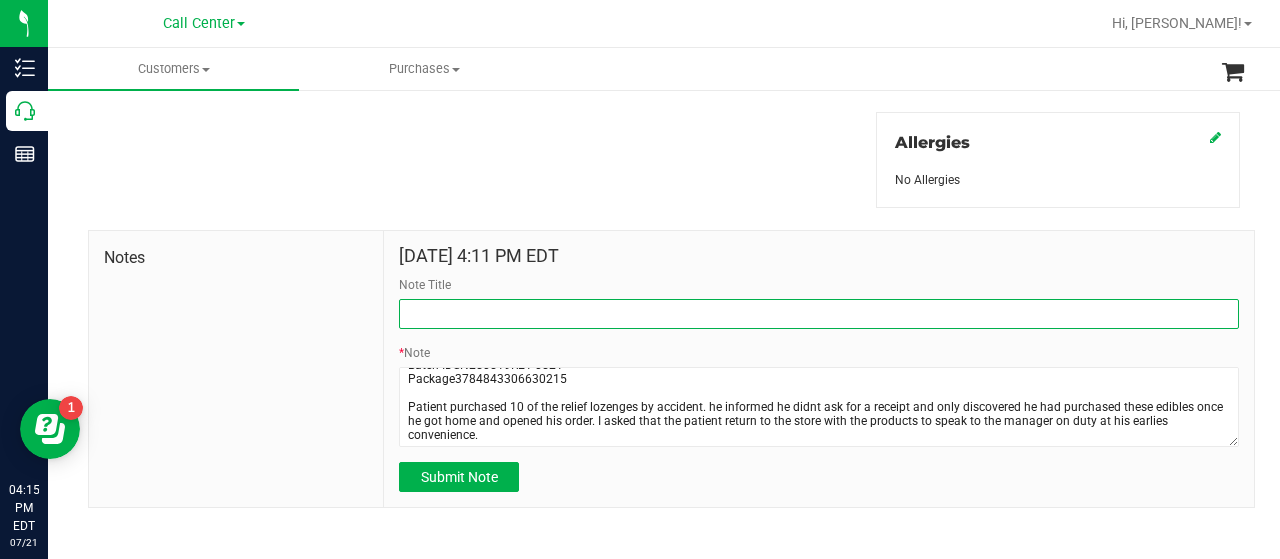 click on "Note Title" at bounding box center (819, 314) 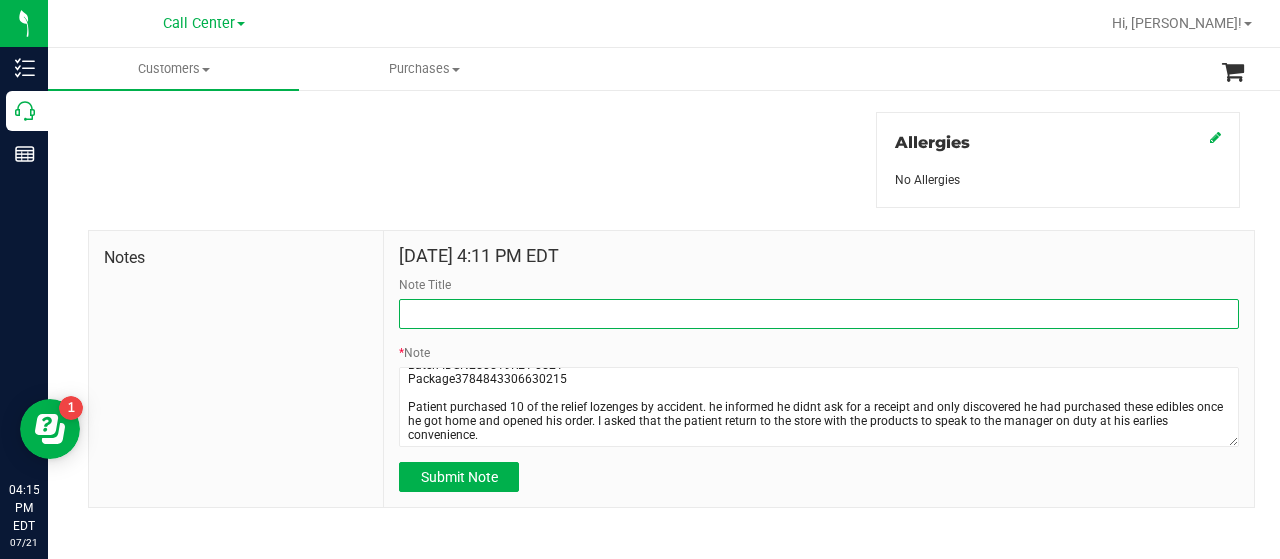 type on "order" 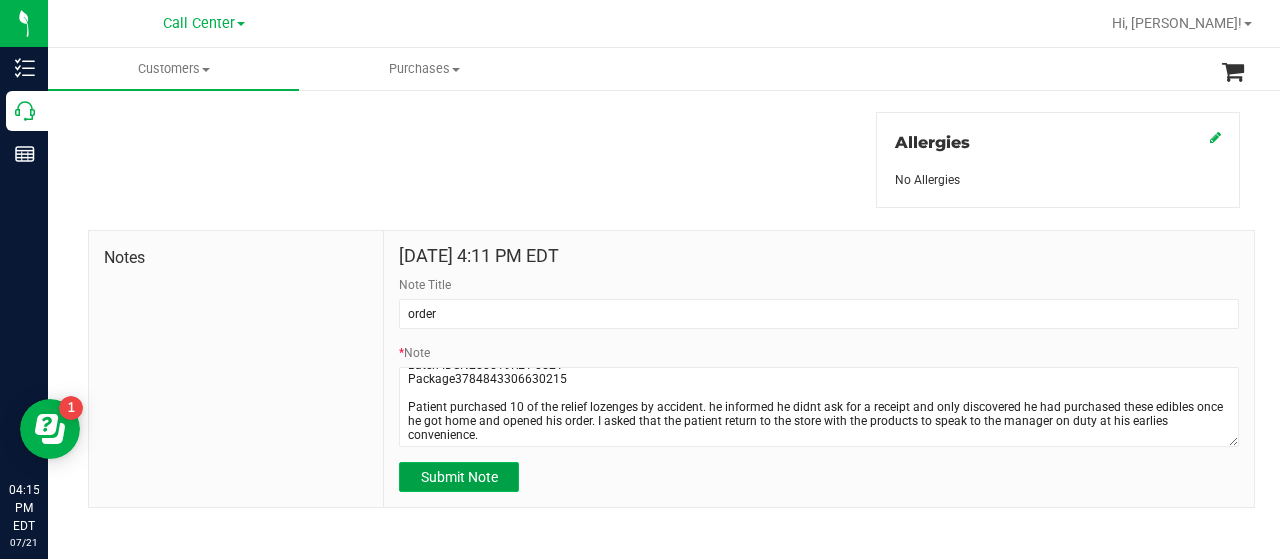 click on "Submit Note" at bounding box center [459, 477] 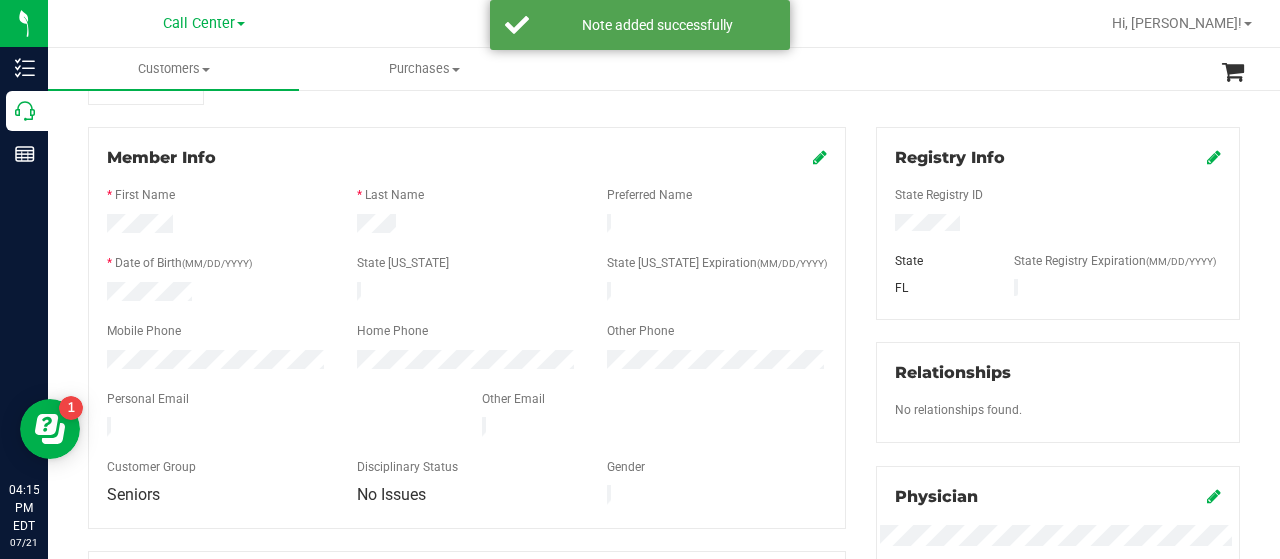 scroll, scrollTop: 0, scrollLeft: 0, axis: both 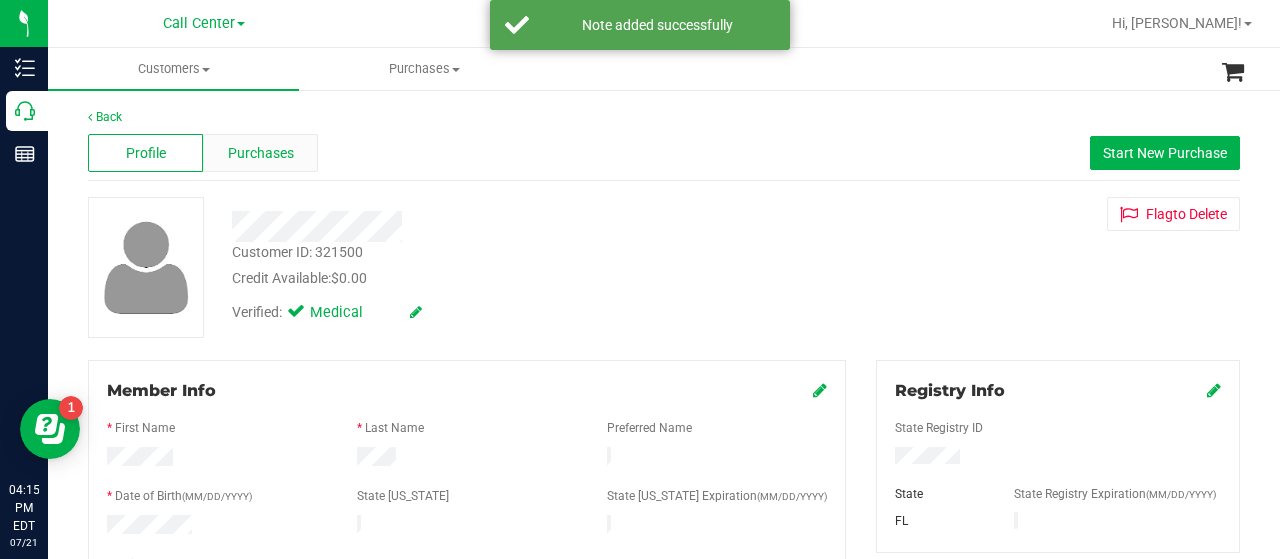 click on "Purchases" at bounding box center [260, 153] 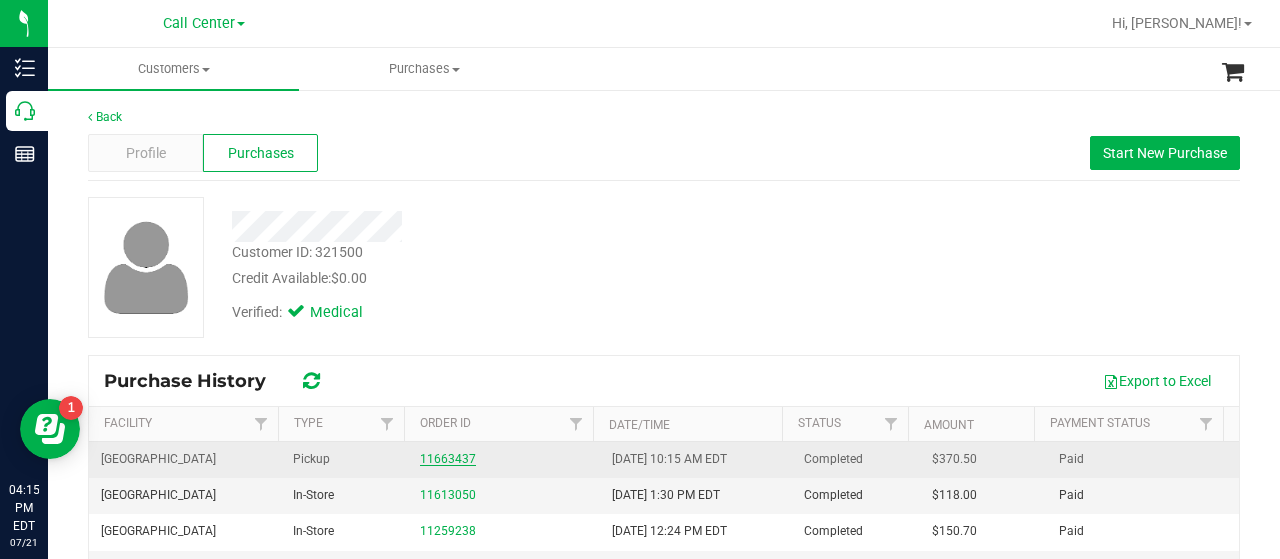click on "11663437" at bounding box center [448, 459] 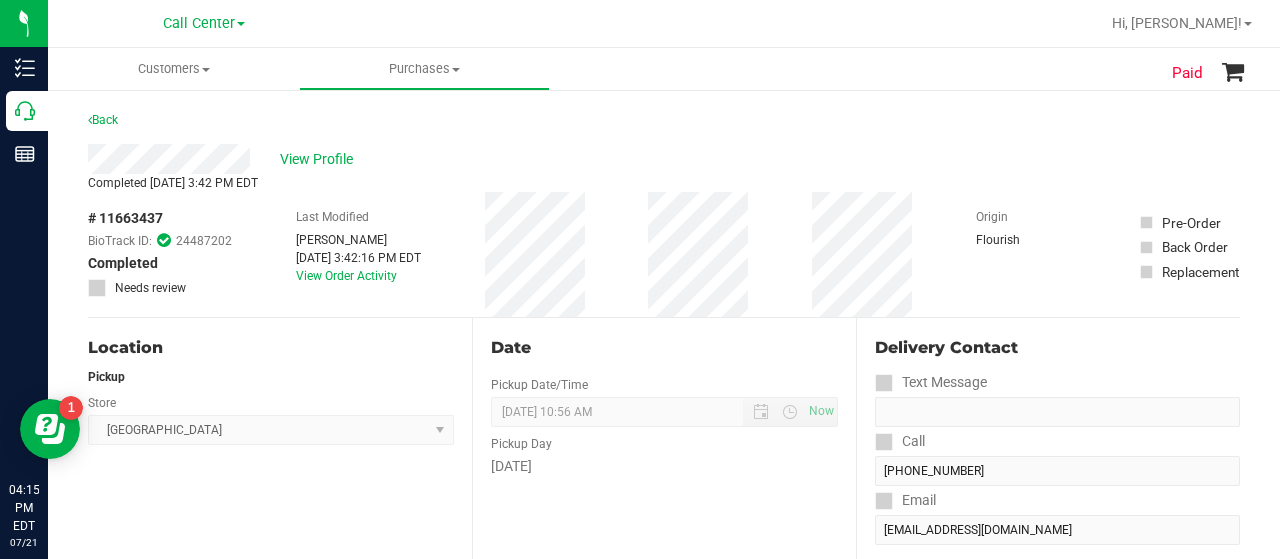 drag, startPoint x: 163, startPoint y: 213, endPoint x: 100, endPoint y: 218, distance: 63.1981 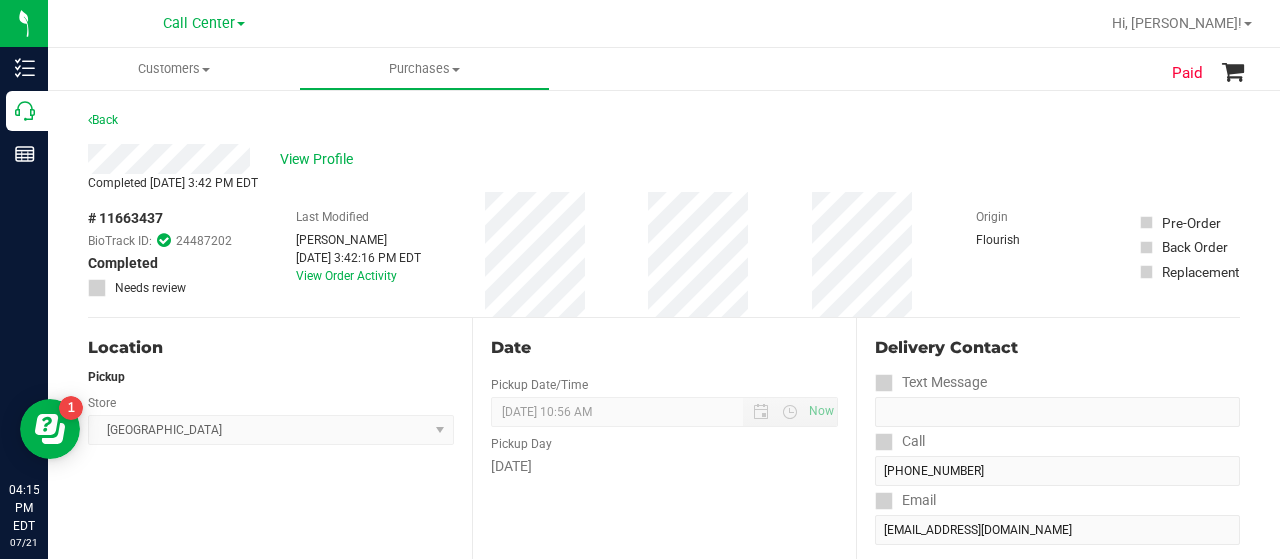 click on "# 11663437" at bounding box center (125, 218) 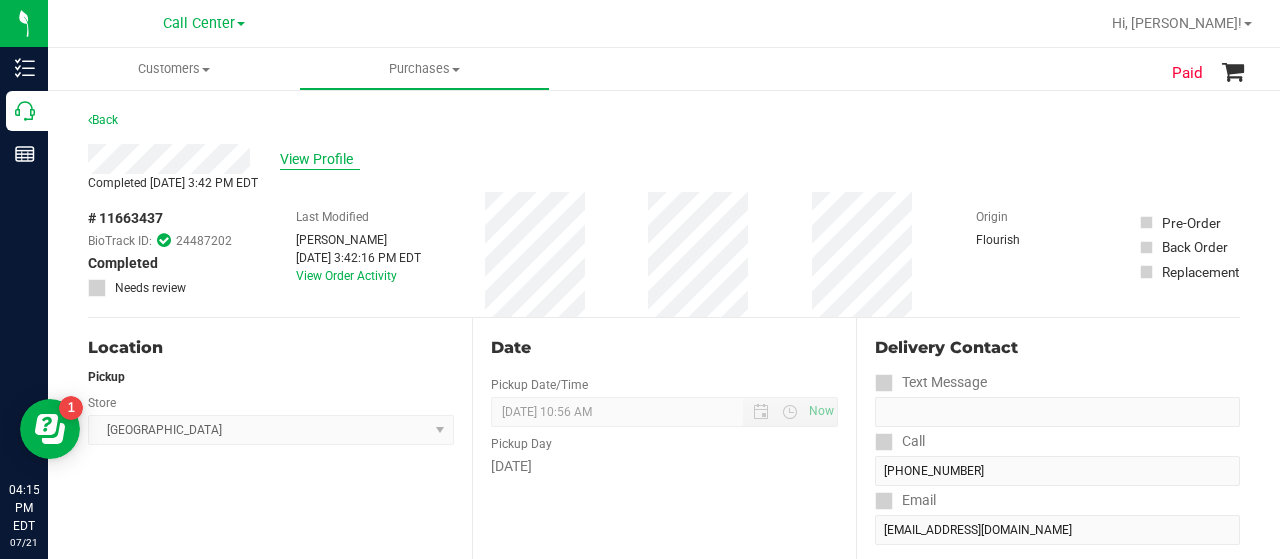 click on "View Profile" at bounding box center (320, 159) 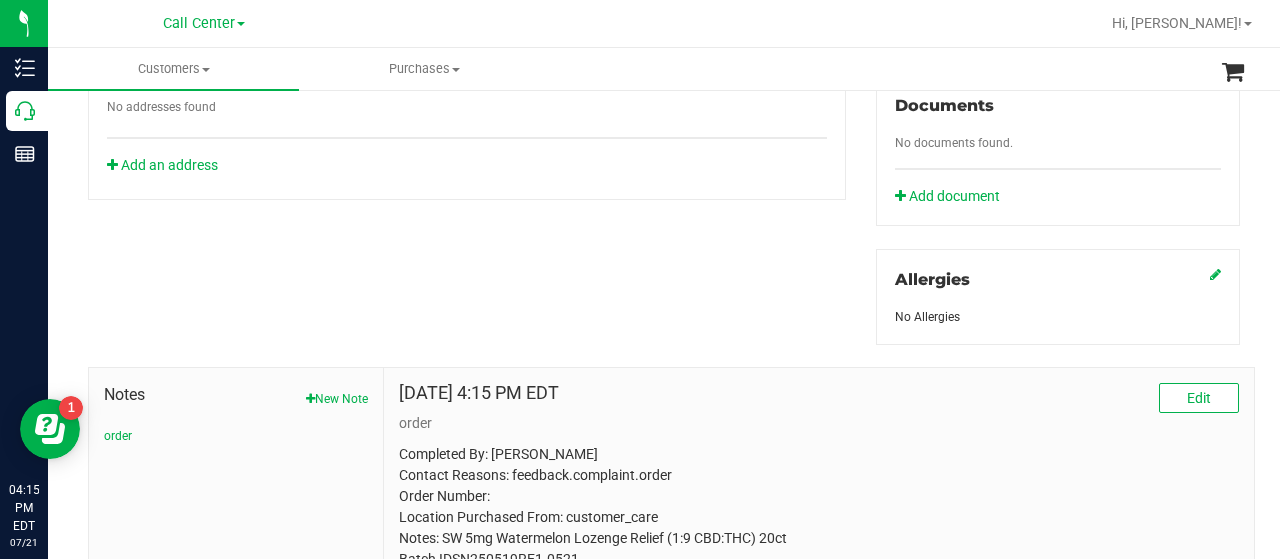 scroll, scrollTop: 907, scrollLeft: 0, axis: vertical 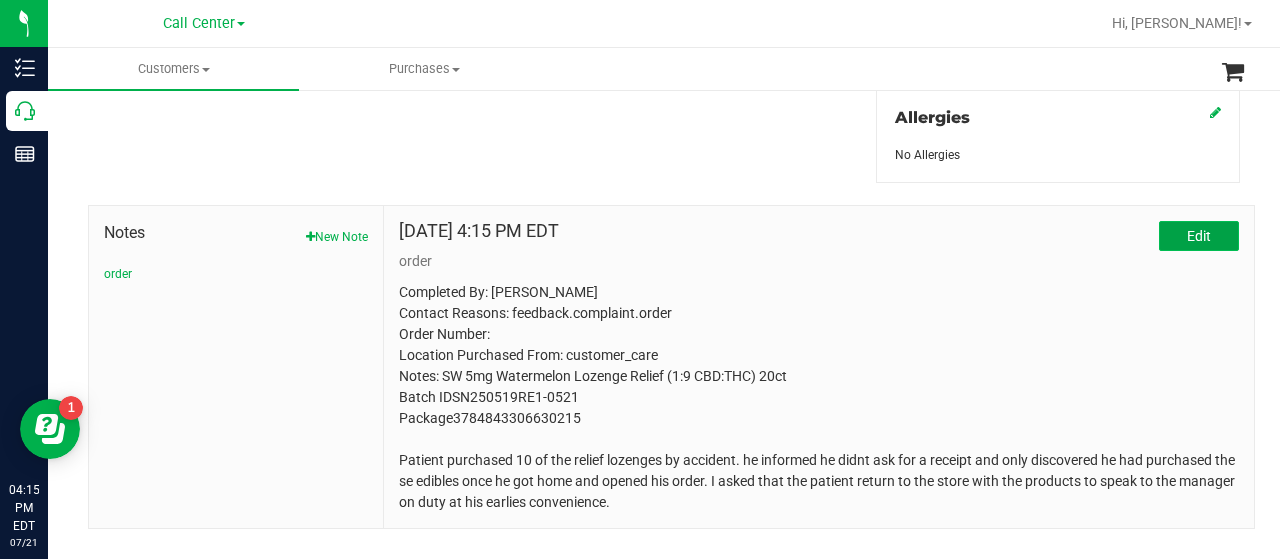 click on "Edit" at bounding box center (1199, 236) 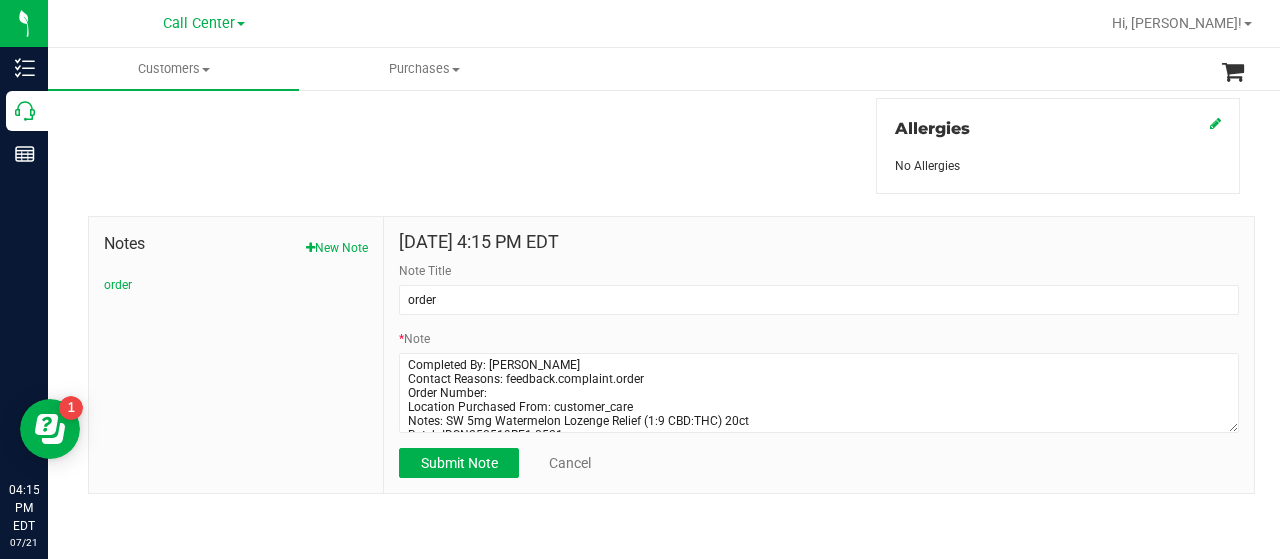 scroll, scrollTop: 892, scrollLeft: 0, axis: vertical 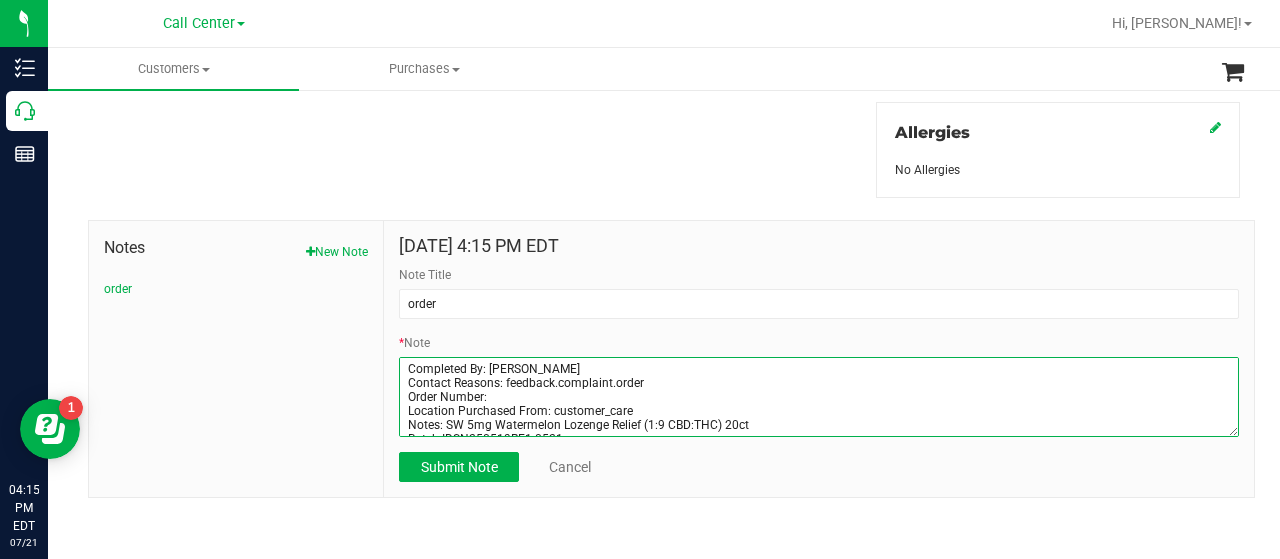 click on "*
Note" at bounding box center [819, 397] 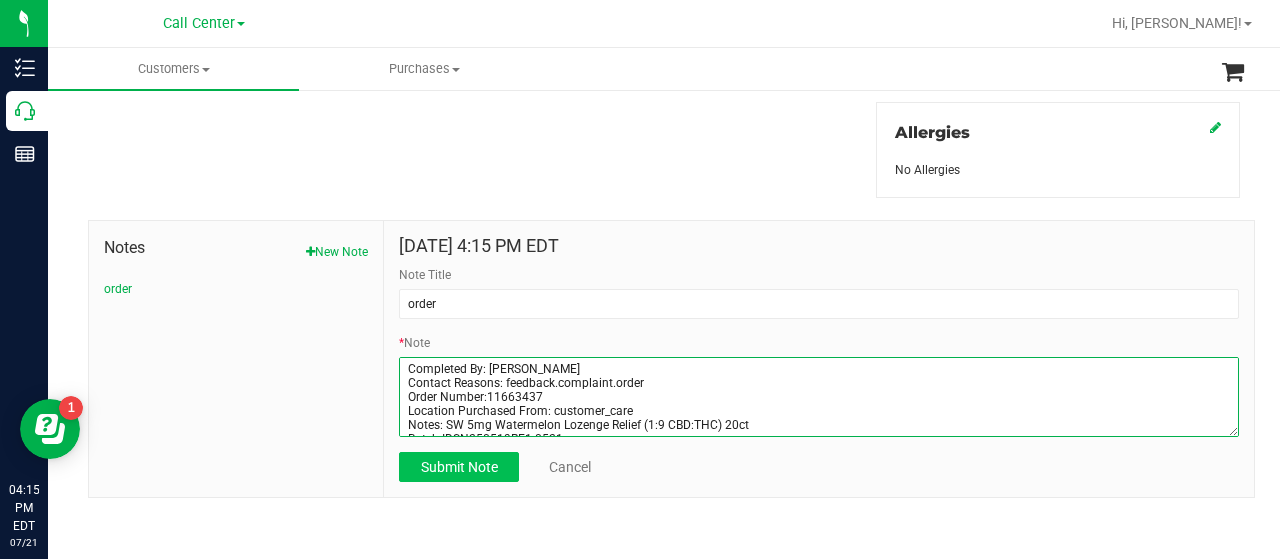 type on "Completed By: [PERSON_NAME]
Contact Reasons: feedback.complaint.order
Order Number:11663437
Location Purchased From: customer_care
Notes: SW 5mg Watermelon Lozenge Relief (1:9 CBD:THC) 20ct
Batch IDSN250519RE1-0521
Package3784843306630215
Patient purchased 10 of the relief lozenges by accident. he informed he didnt ask for a receipt and only discovered he had purchased these edibles once he got home and opened his order. I asked that the patient return to the store with the products to speak to the manager on duty at his earlies convenience." 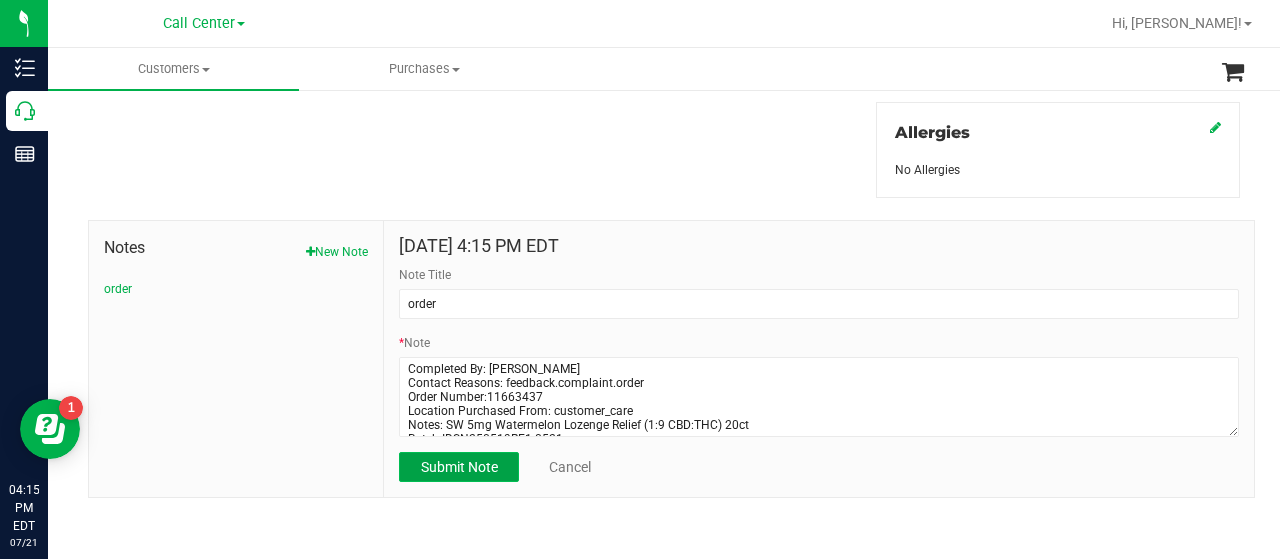 click on "Submit Note" at bounding box center (459, 467) 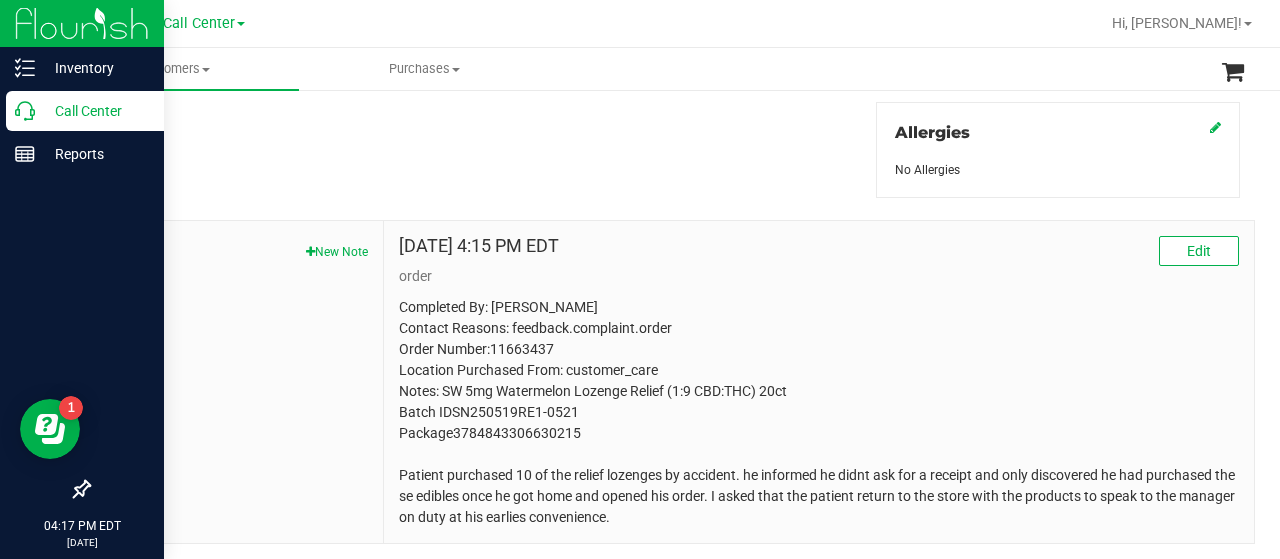 click on "Call Center" at bounding box center [95, 111] 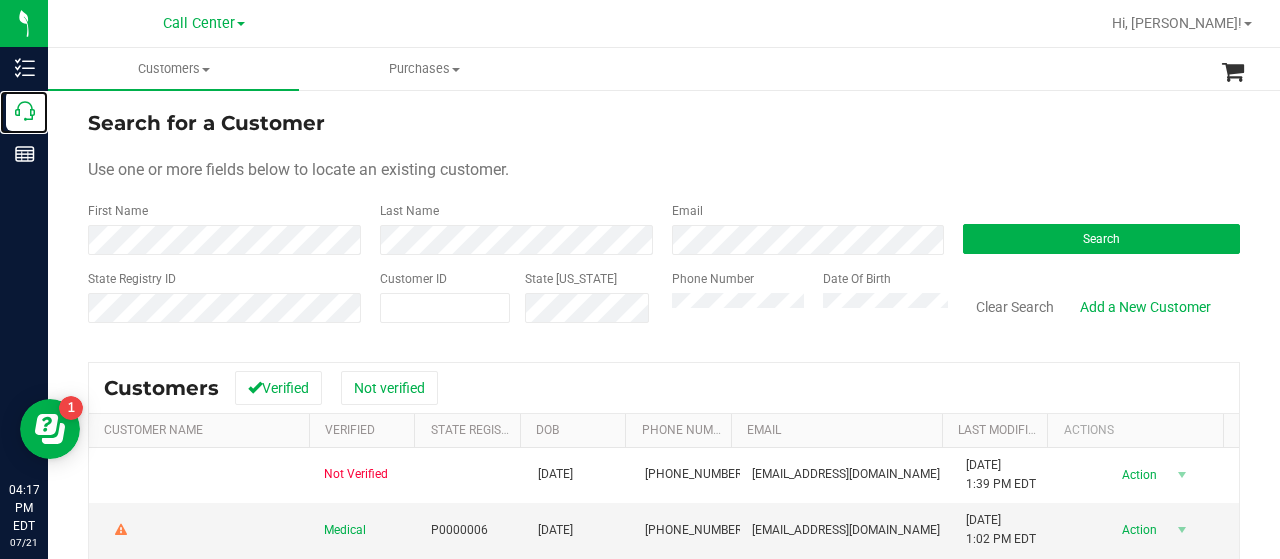 scroll, scrollTop: 0, scrollLeft: 0, axis: both 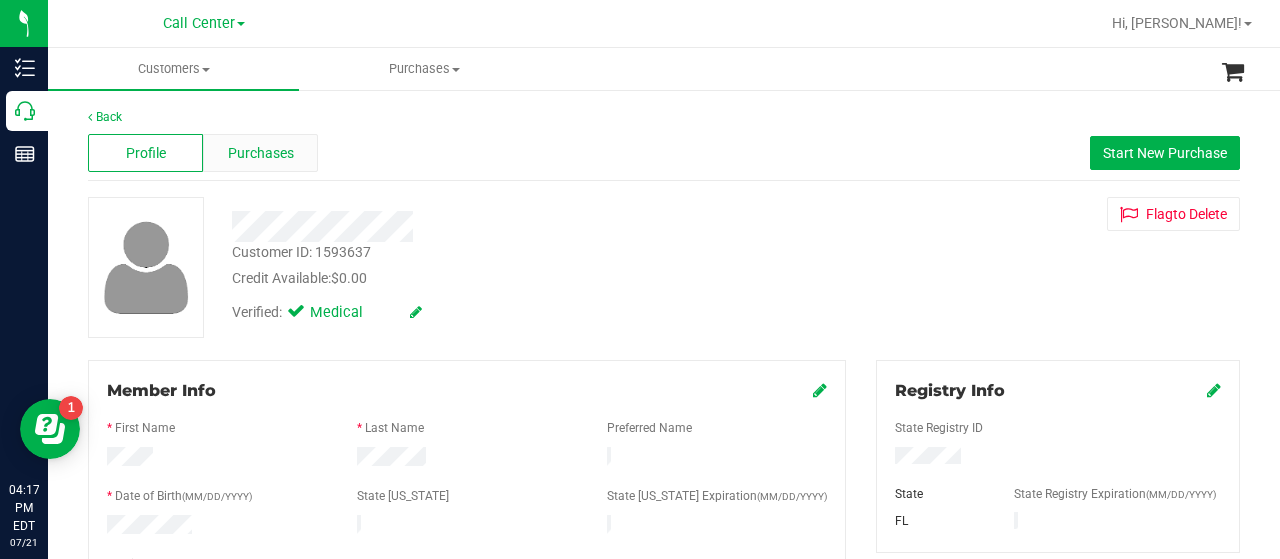 click on "Purchases" at bounding box center (261, 153) 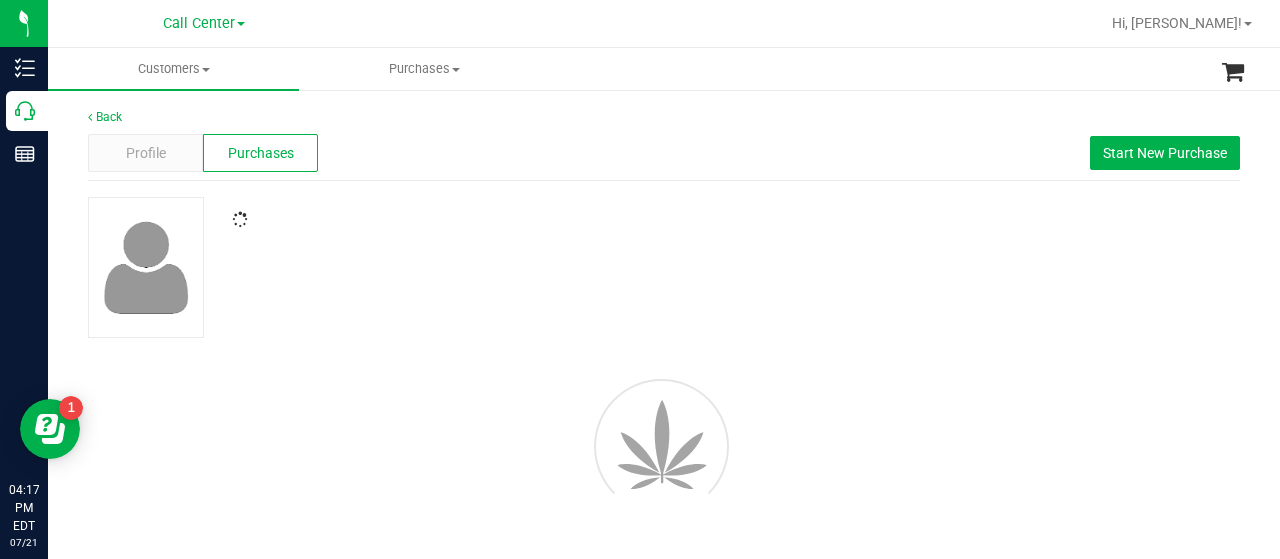 scroll, scrollTop: 0, scrollLeft: 0, axis: both 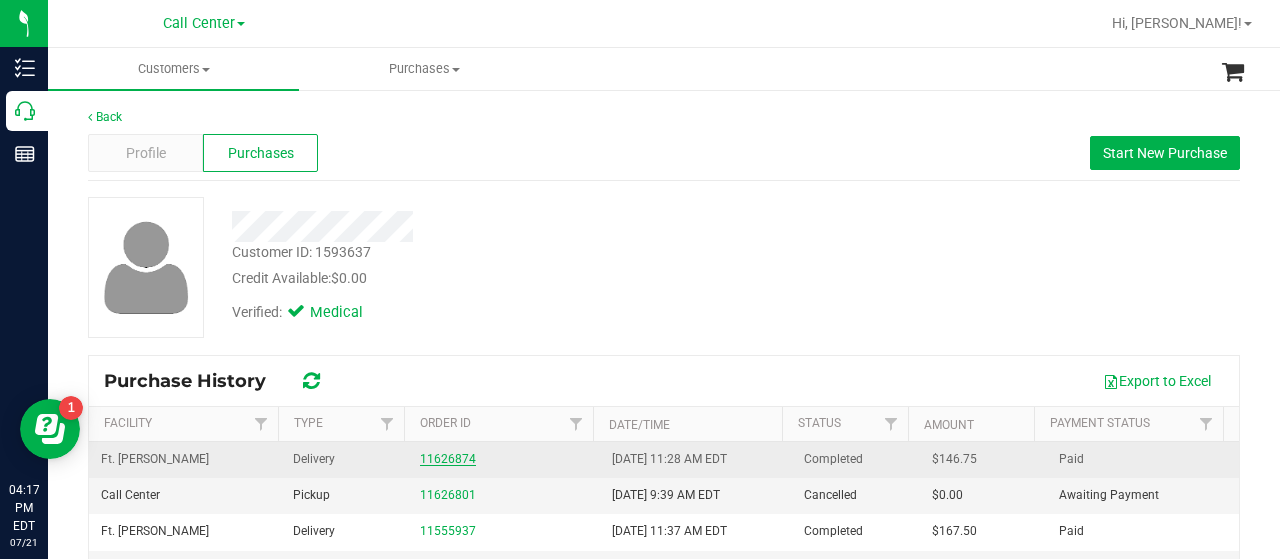 click on "11626874" at bounding box center (448, 459) 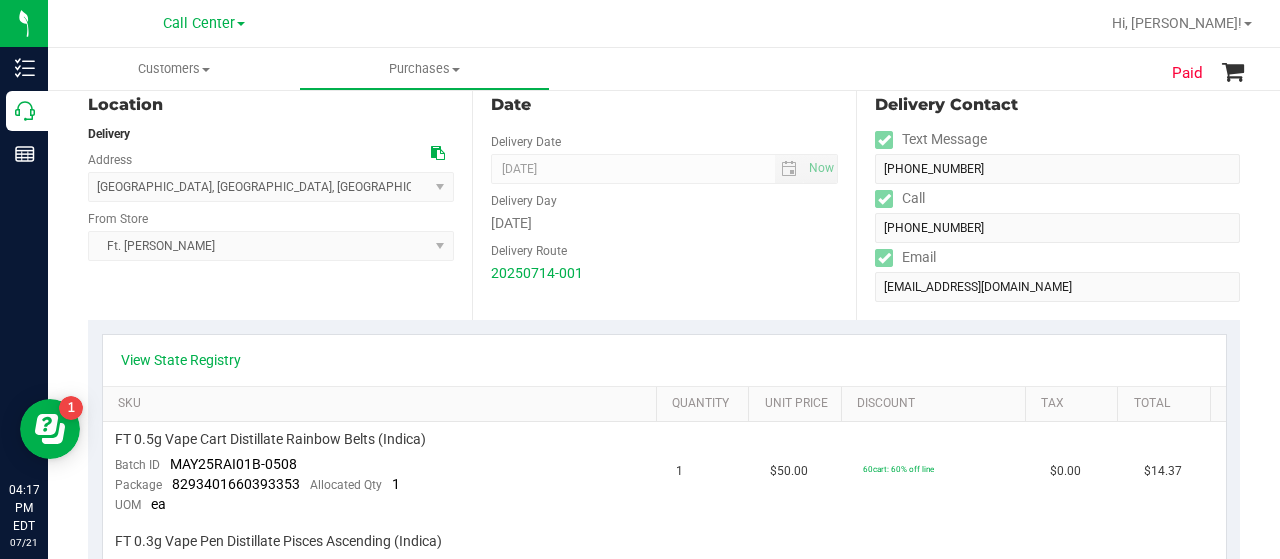 scroll, scrollTop: 284, scrollLeft: 0, axis: vertical 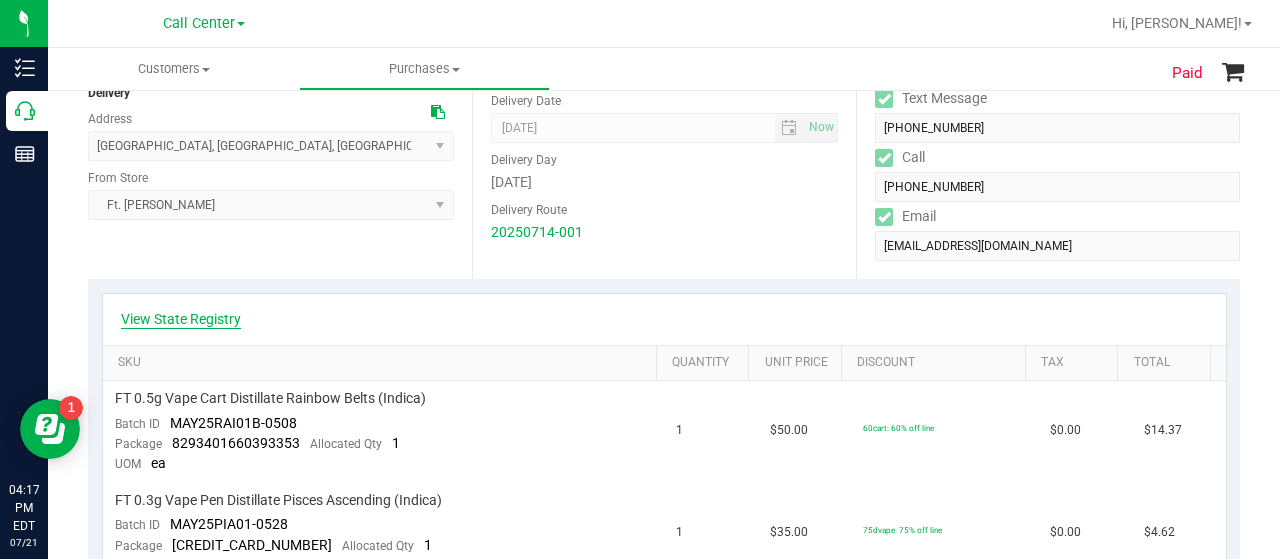 click on "View State Registry" at bounding box center (181, 319) 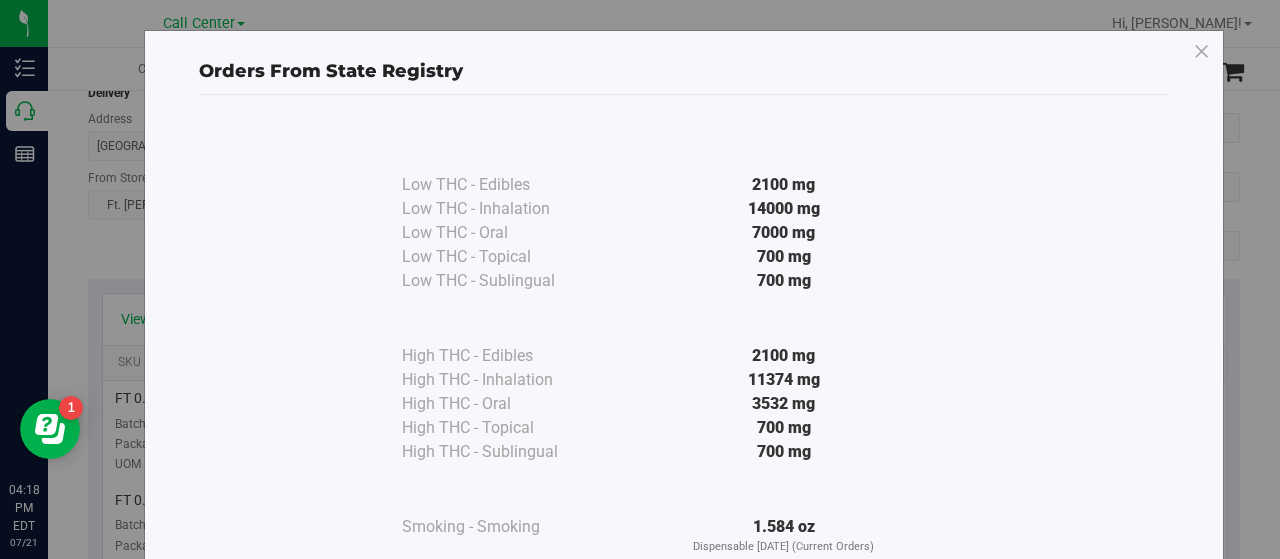 click on "Orders From State Registry
Low THC - Edibles
2100 mg" at bounding box center (648, 355) 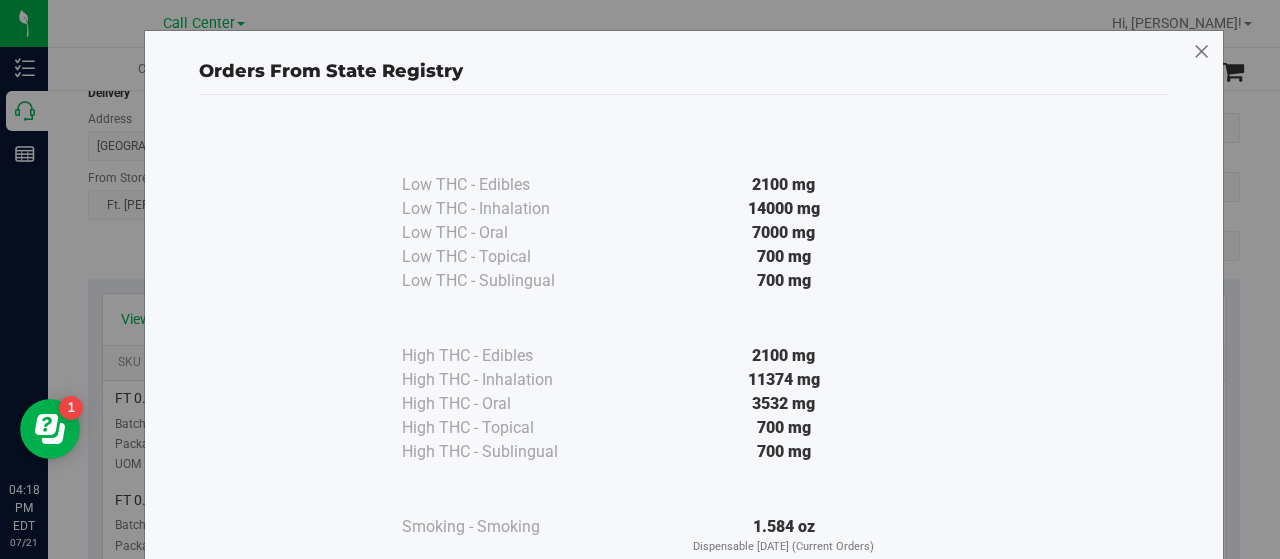 click at bounding box center (1202, 52) 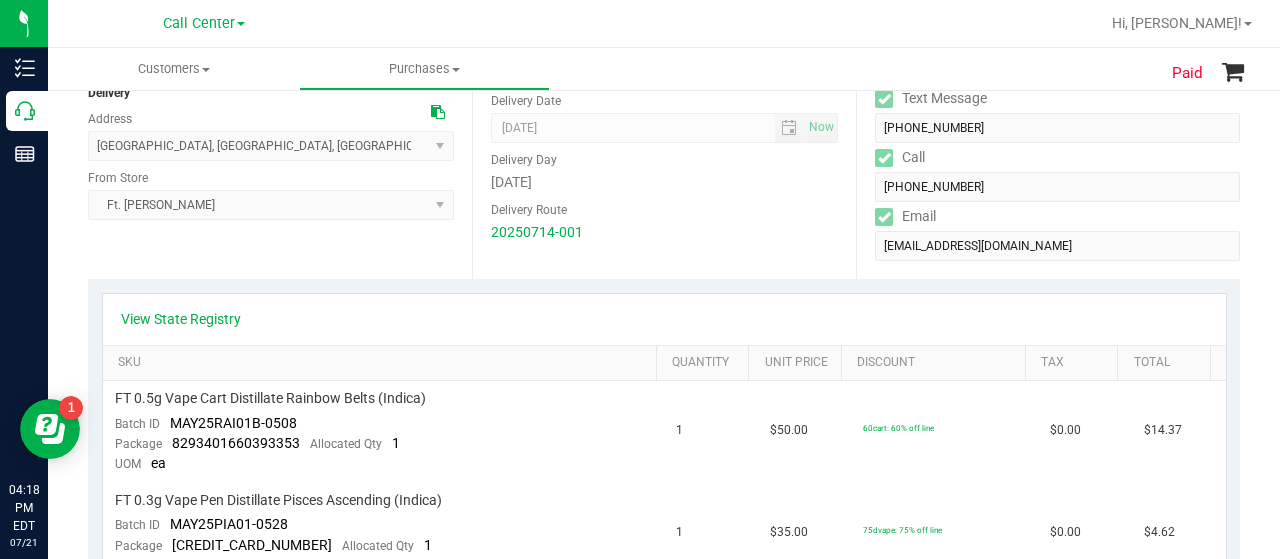 click at bounding box center [438, 112] 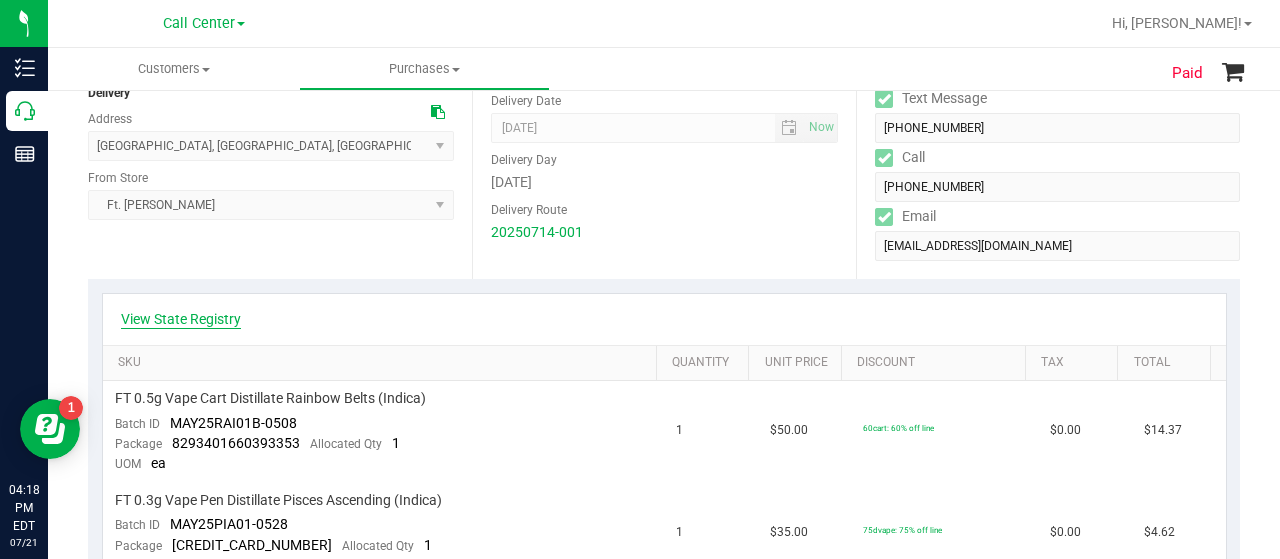 click on "View State Registry" at bounding box center [181, 319] 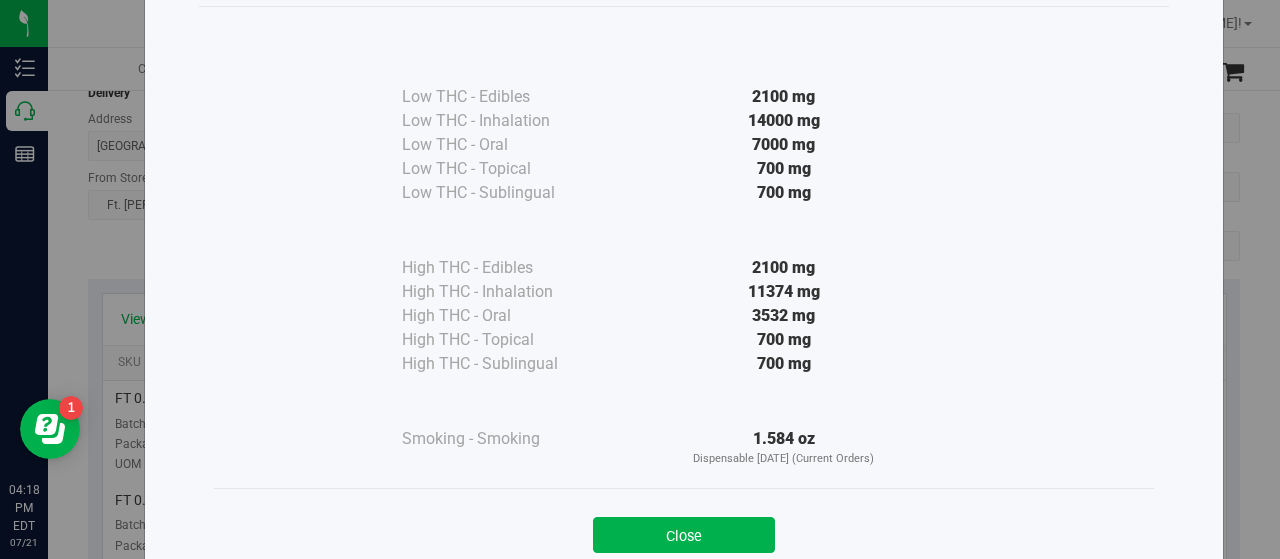 scroll, scrollTop: 85, scrollLeft: 0, axis: vertical 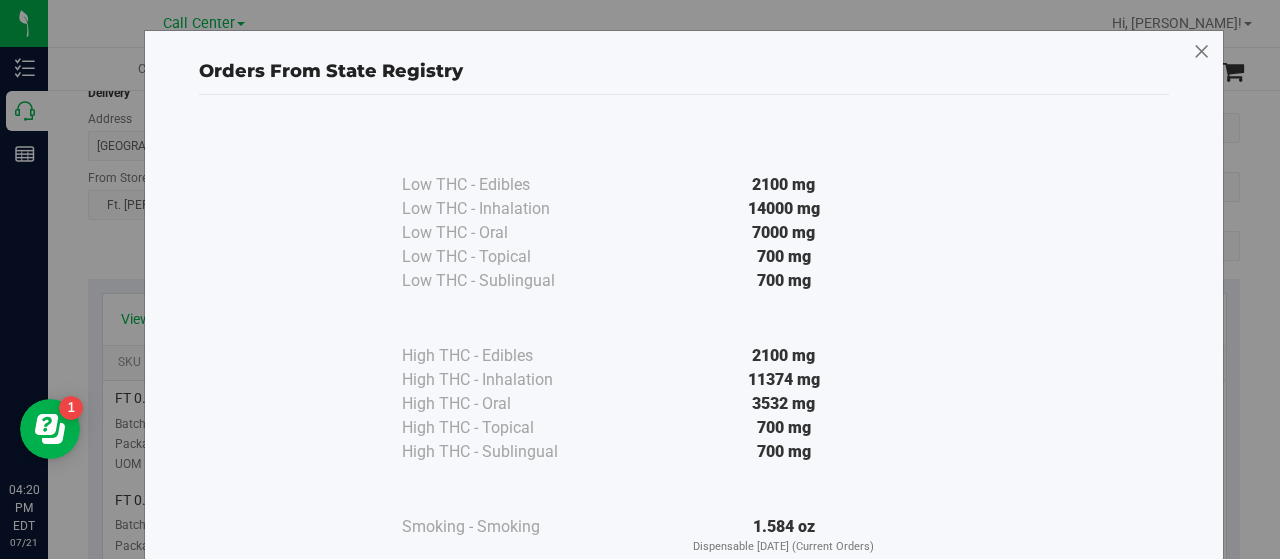 click at bounding box center [1202, 52] 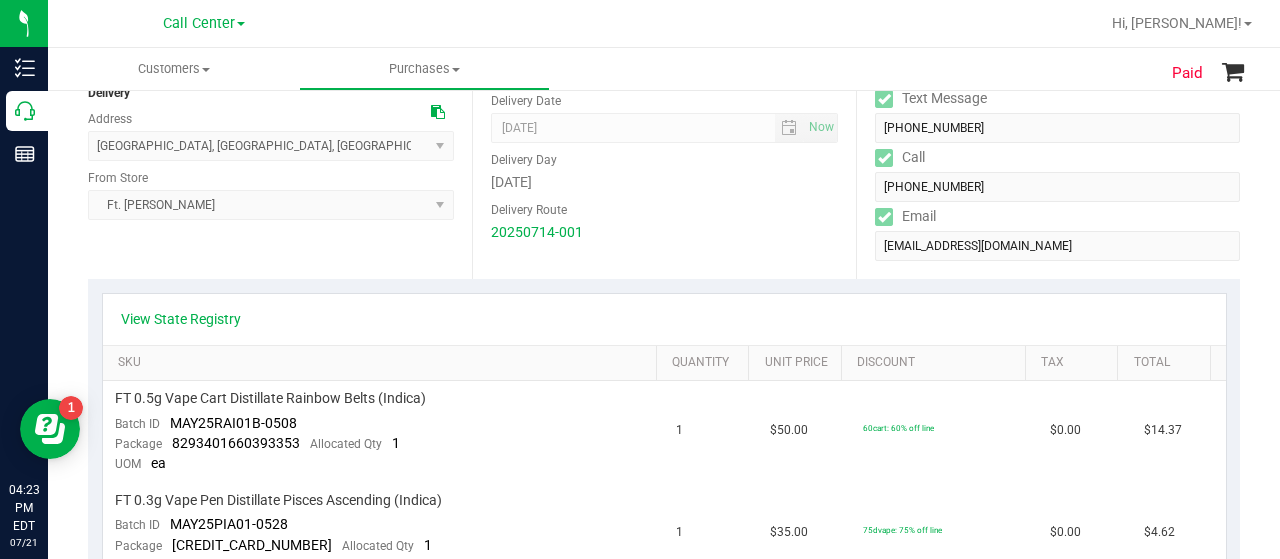 scroll, scrollTop: 0, scrollLeft: 0, axis: both 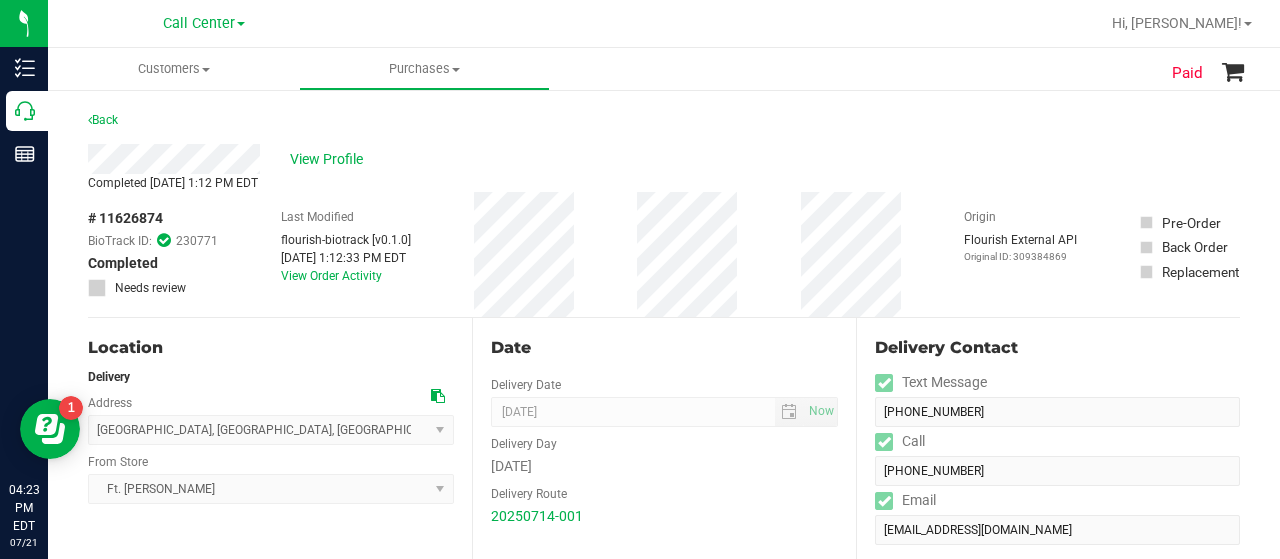 click on "Paid
Back
View Profile
Completed [DATE] 1:12 PM EDT
# 11626874
BioTrack ID:
230771
Completed
Needs review" at bounding box center [664, 1319] 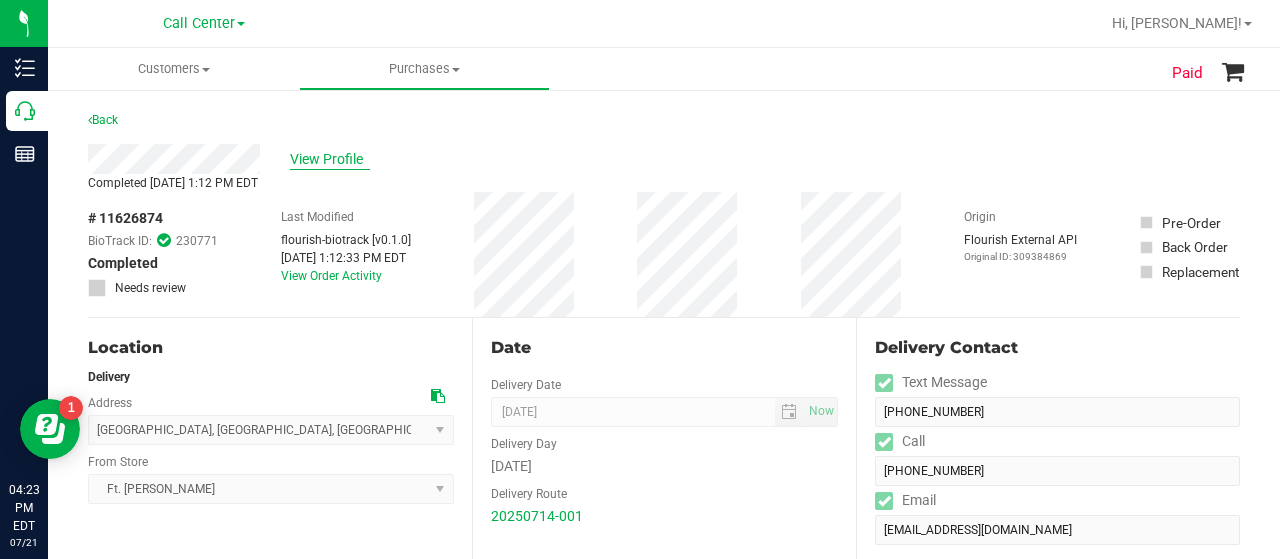 click on "View Profile" at bounding box center [330, 159] 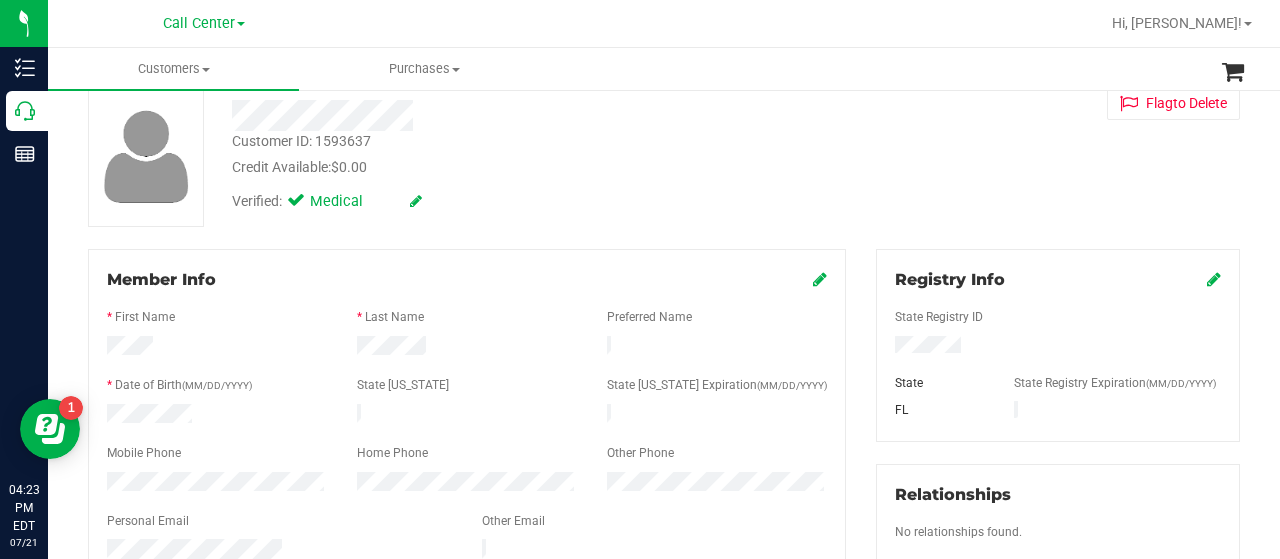scroll, scrollTop: 220, scrollLeft: 0, axis: vertical 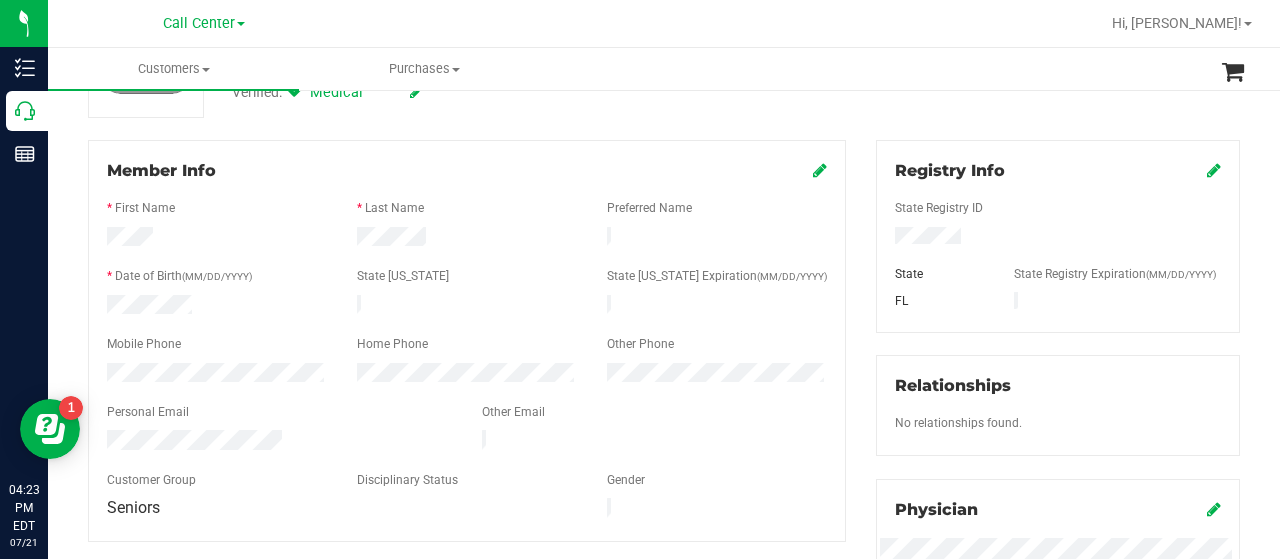 click on "Member Info
*
First Name
*
Last Name
Preferred Name
*
Date of Birth
(MM/DD/YYYY)
State [US_STATE]
State [US_STATE] Expiration
(MM/DD/YYYY)" at bounding box center [467, 340] 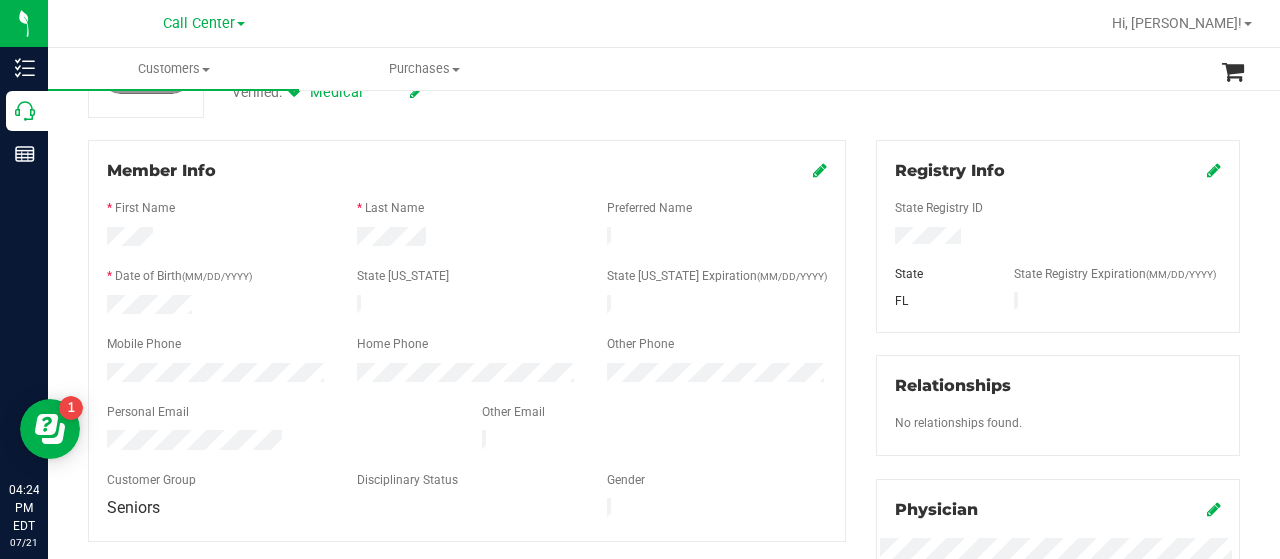 drag, startPoint x: 283, startPoint y: 429, endPoint x: 101, endPoint y: 427, distance: 182.01099 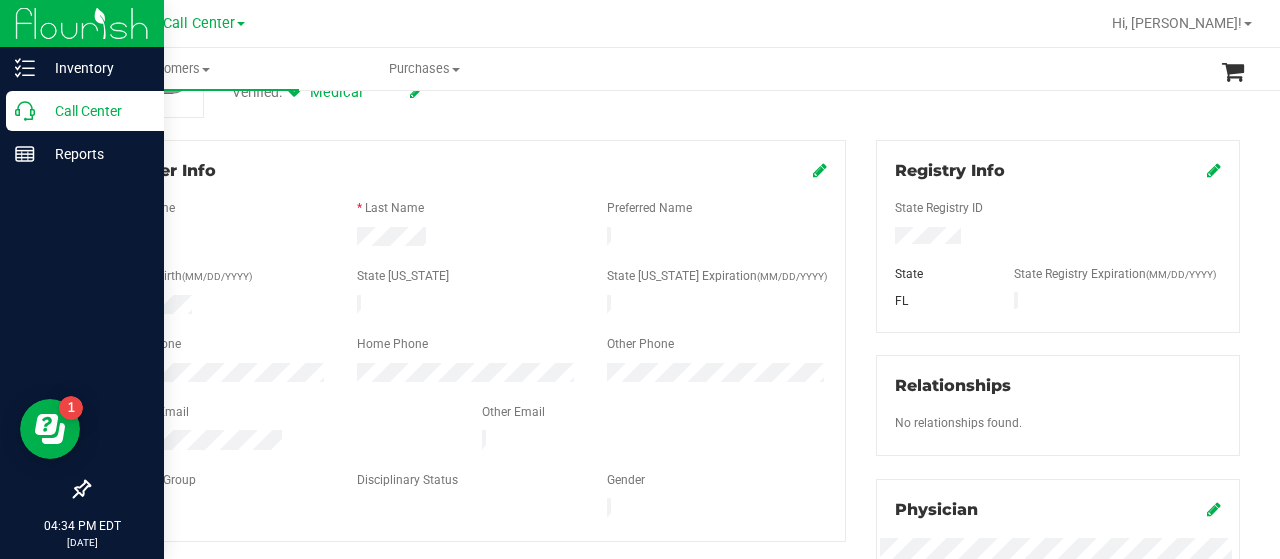 click 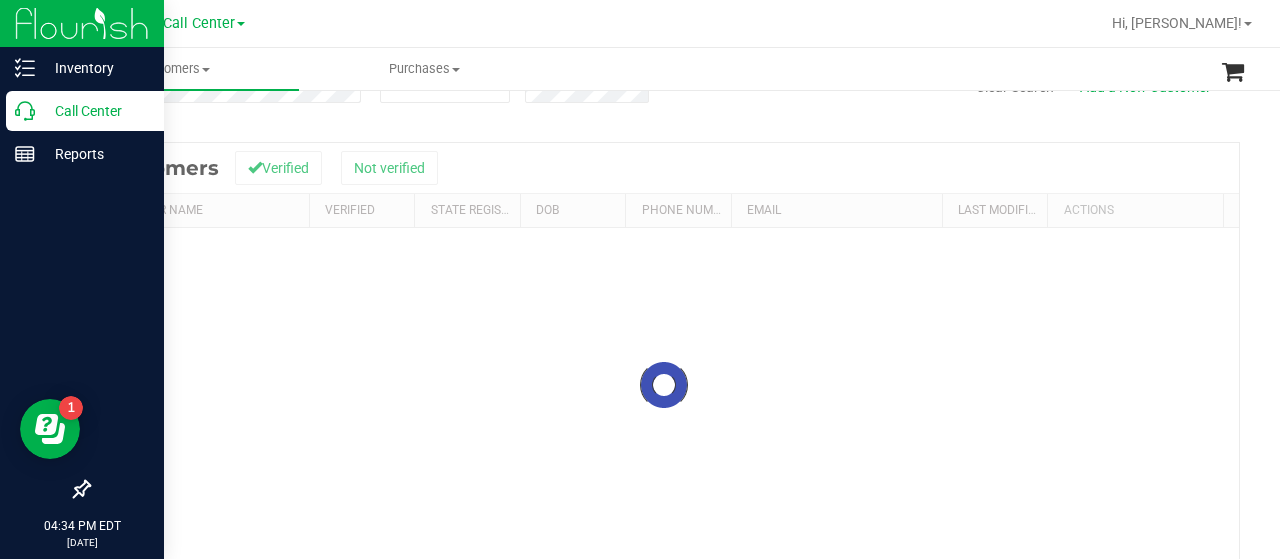 scroll, scrollTop: 0, scrollLeft: 0, axis: both 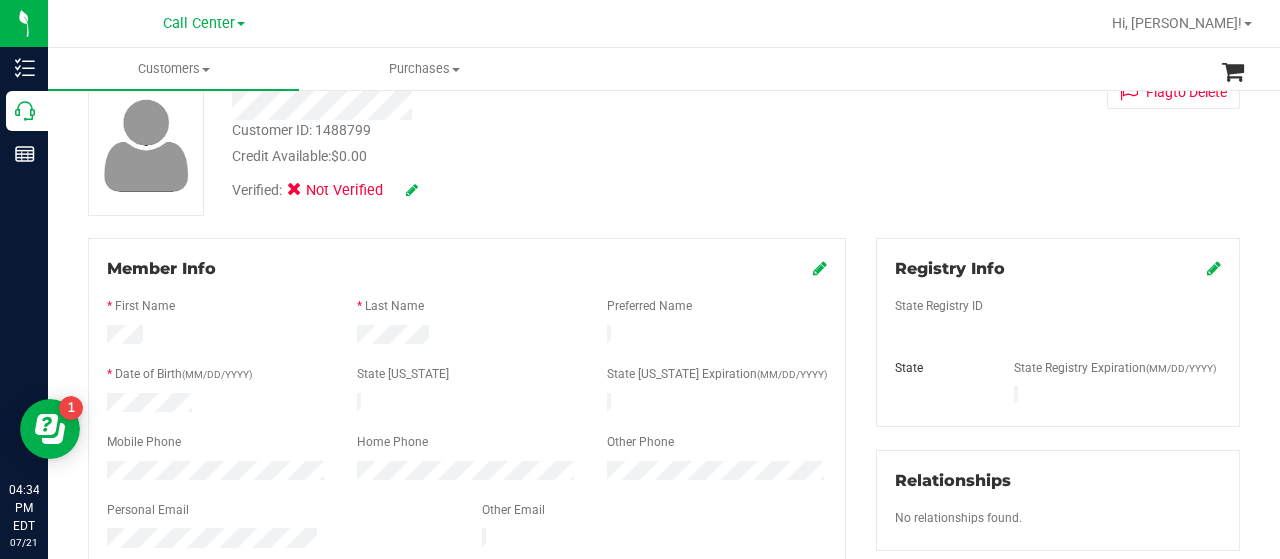 click on "State [US_STATE]" at bounding box center (467, 376) 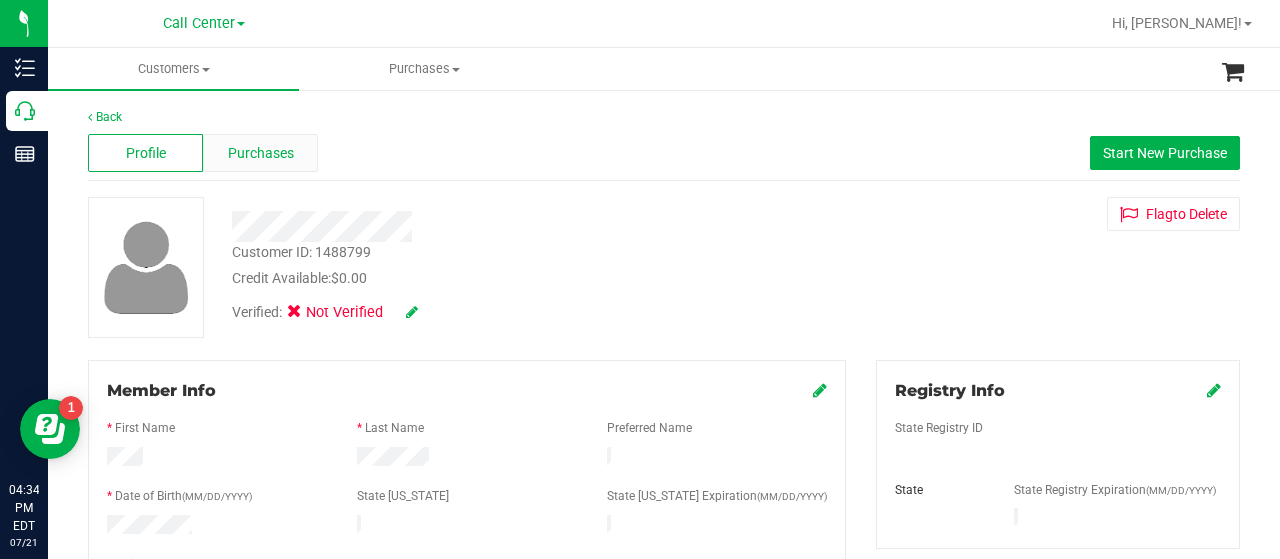 click on "Purchases" at bounding box center [261, 153] 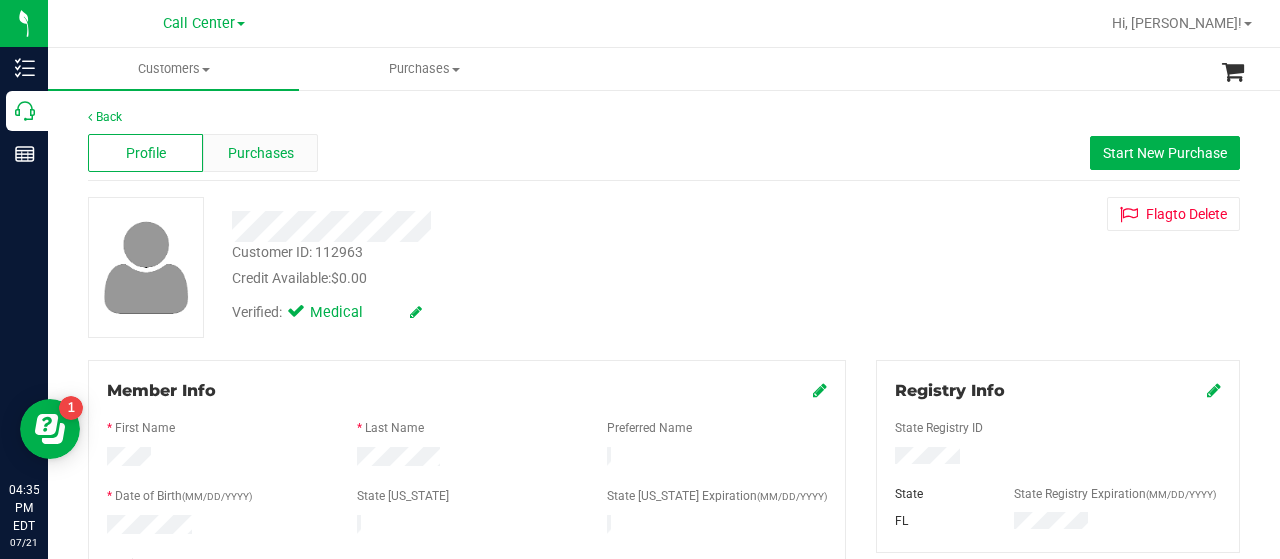 click on "Purchases" at bounding box center [261, 153] 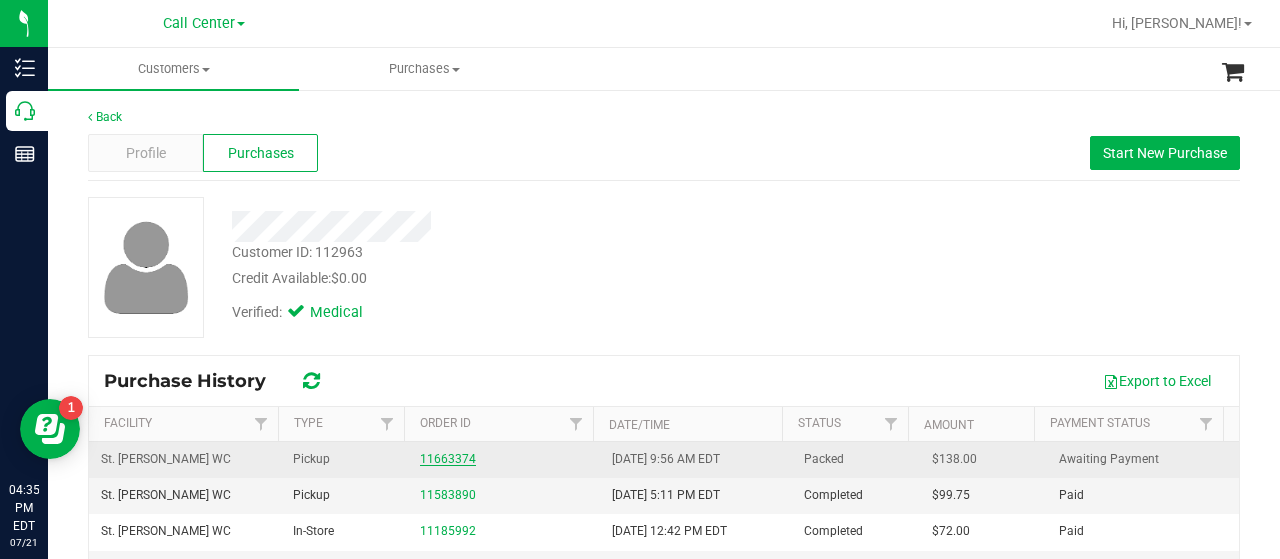 click on "11663374" at bounding box center (448, 459) 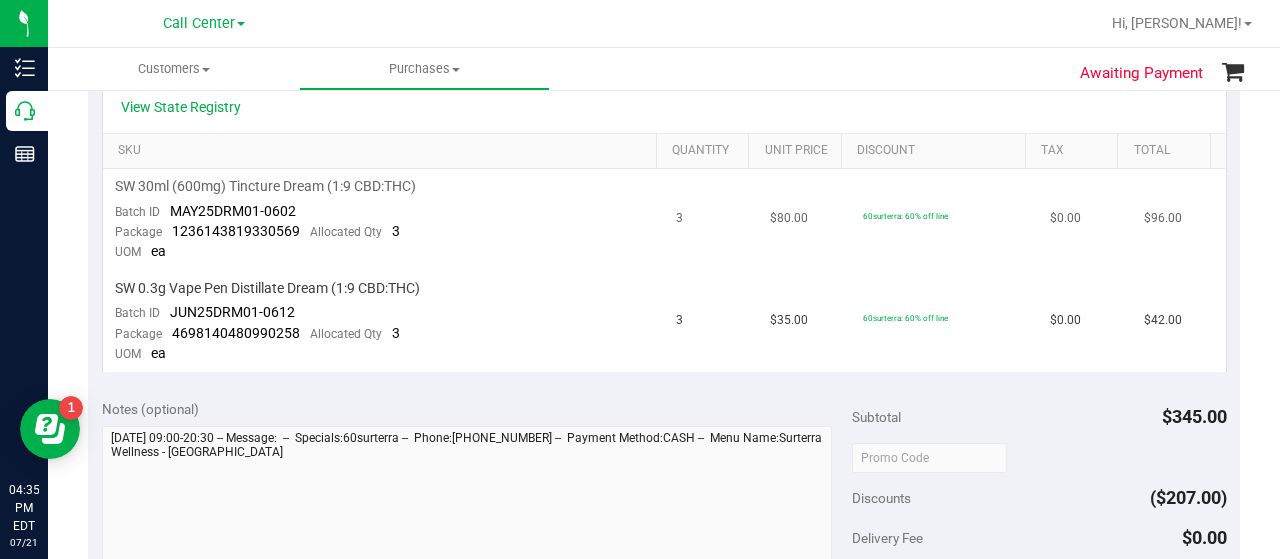 scroll, scrollTop: 471, scrollLeft: 0, axis: vertical 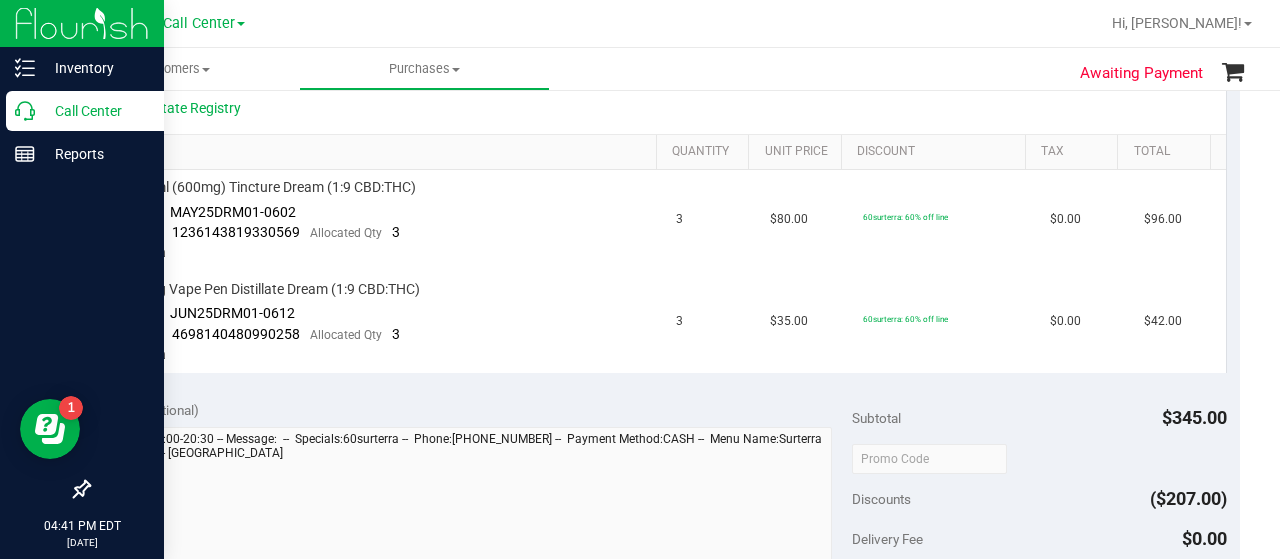 click 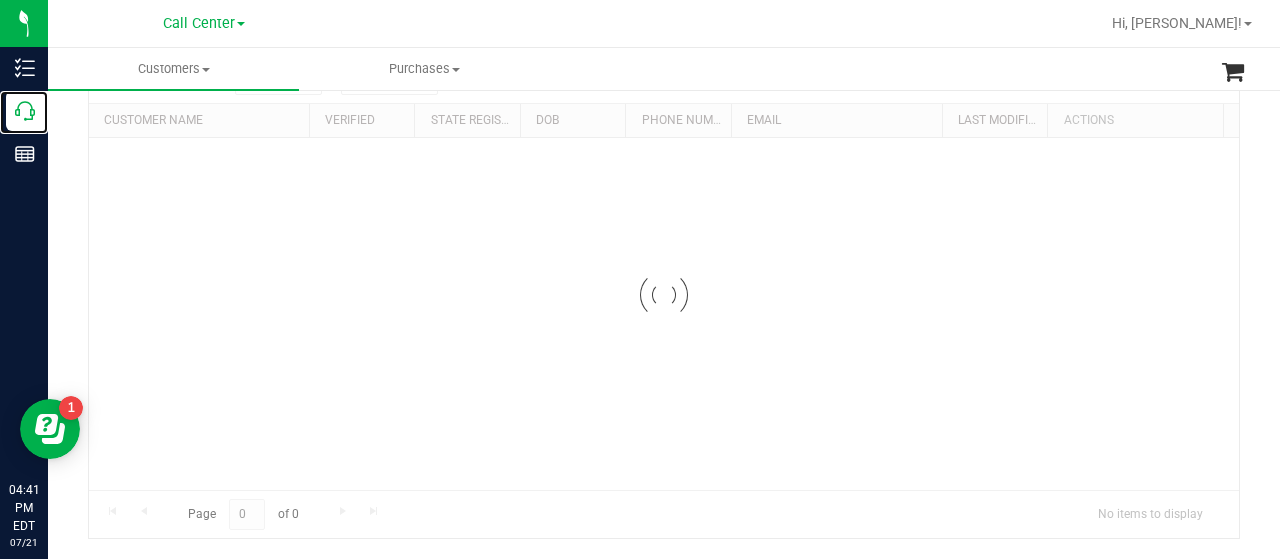 scroll, scrollTop: 0, scrollLeft: 0, axis: both 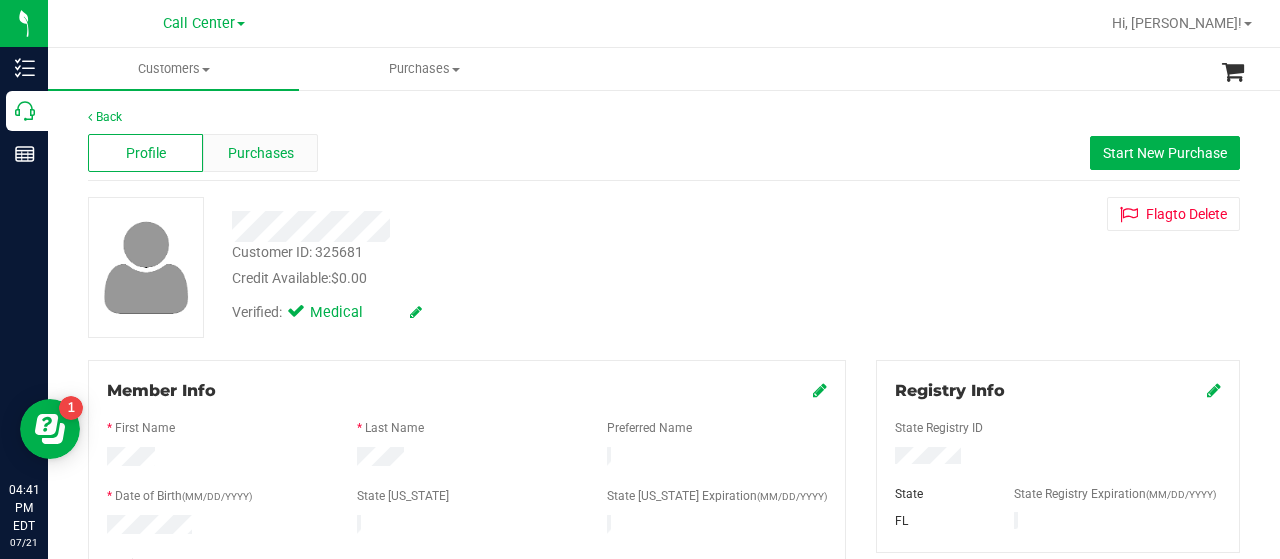 click on "Purchases" at bounding box center [261, 153] 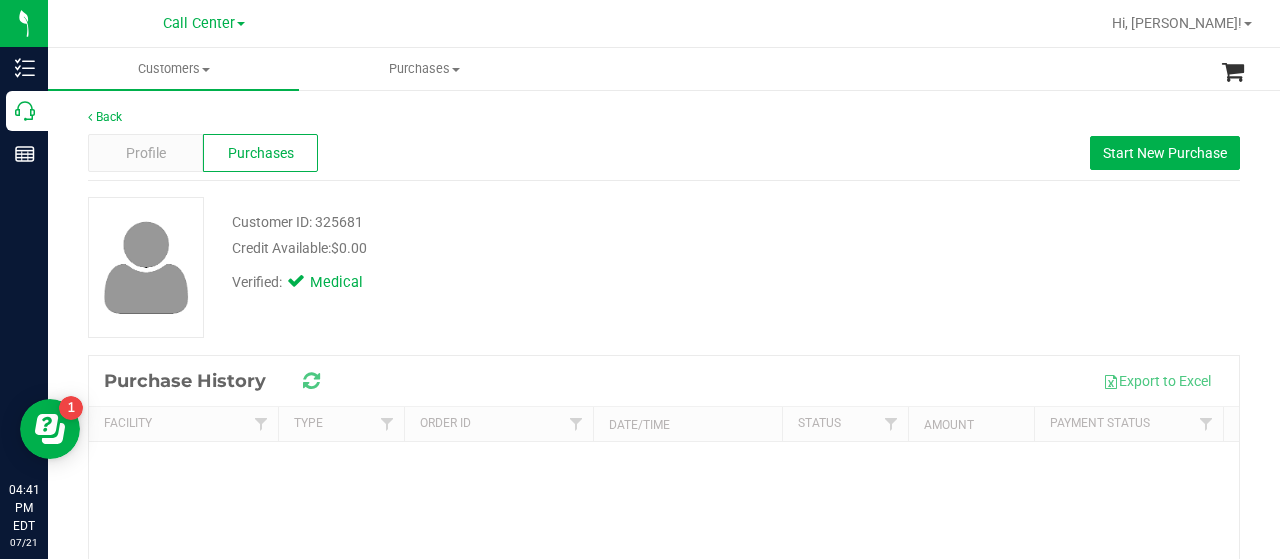 scroll, scrollTop: 0, scrollLeft: 0, axis: both 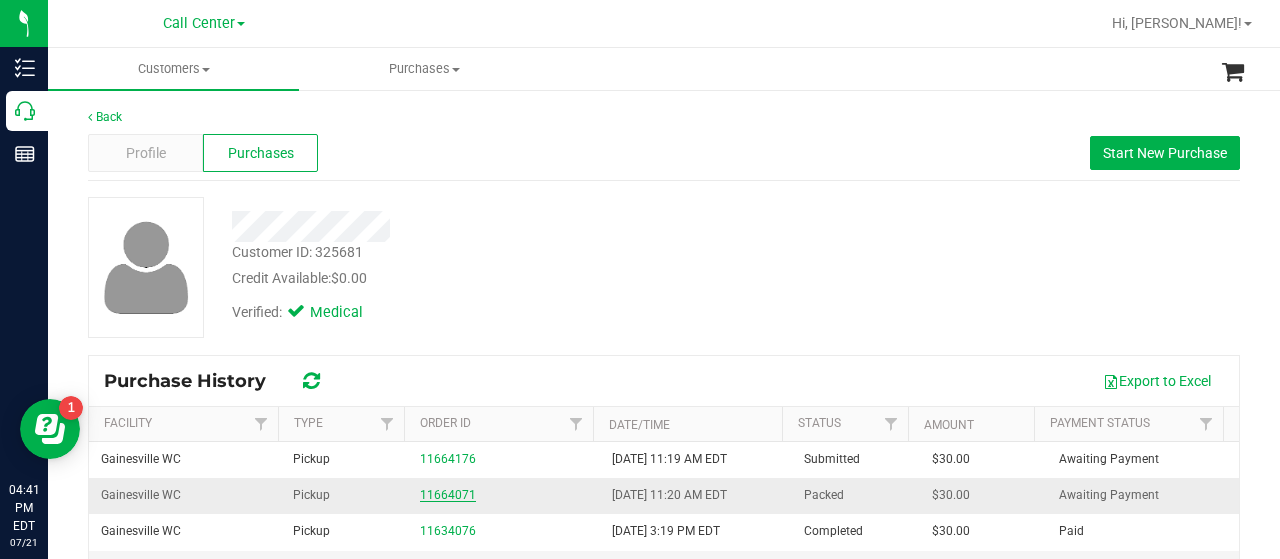 click on "11664071" at bounding box center (448, 495) 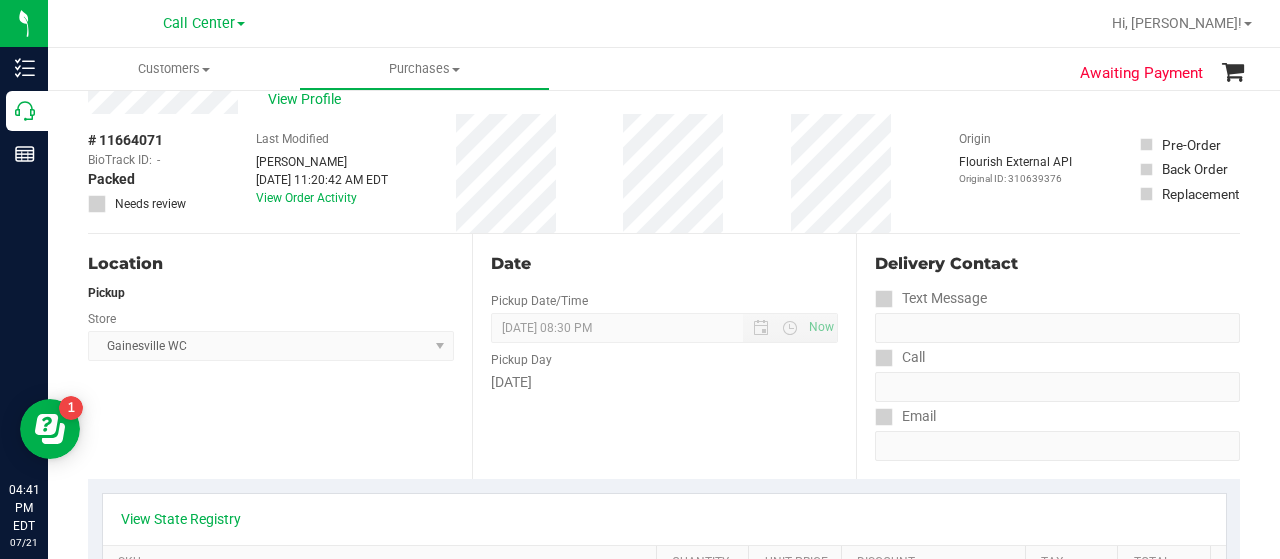 scroll, scrollTop: 0, scrollLeft: 0, axis: both 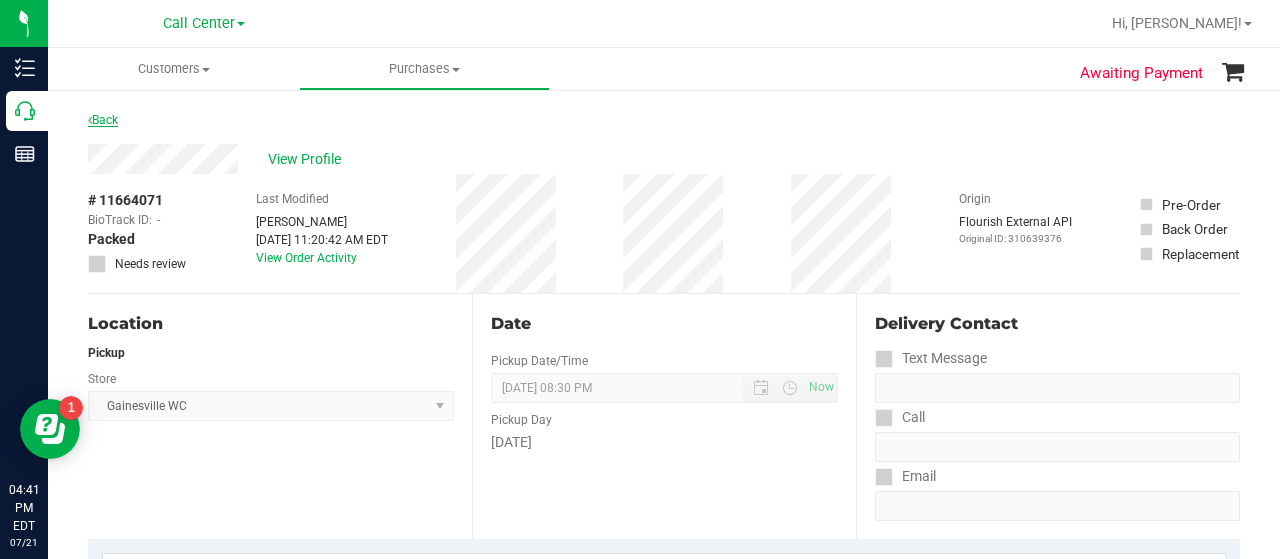 click on "Back" at bounding box center (103, 120) 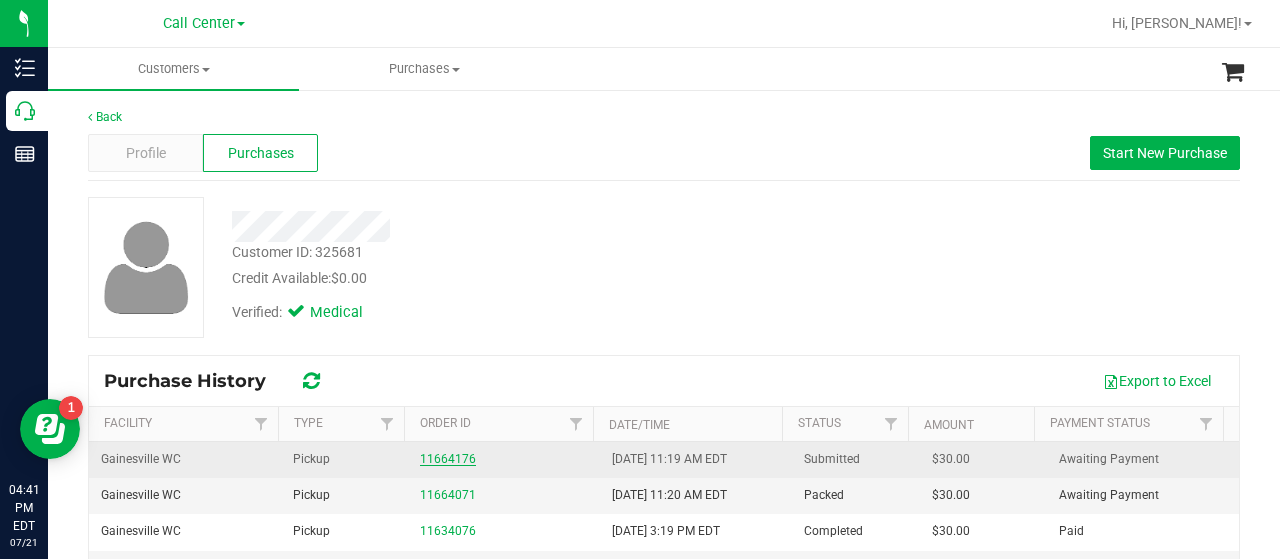 click on "11664176" at bounding box center (448, 459) 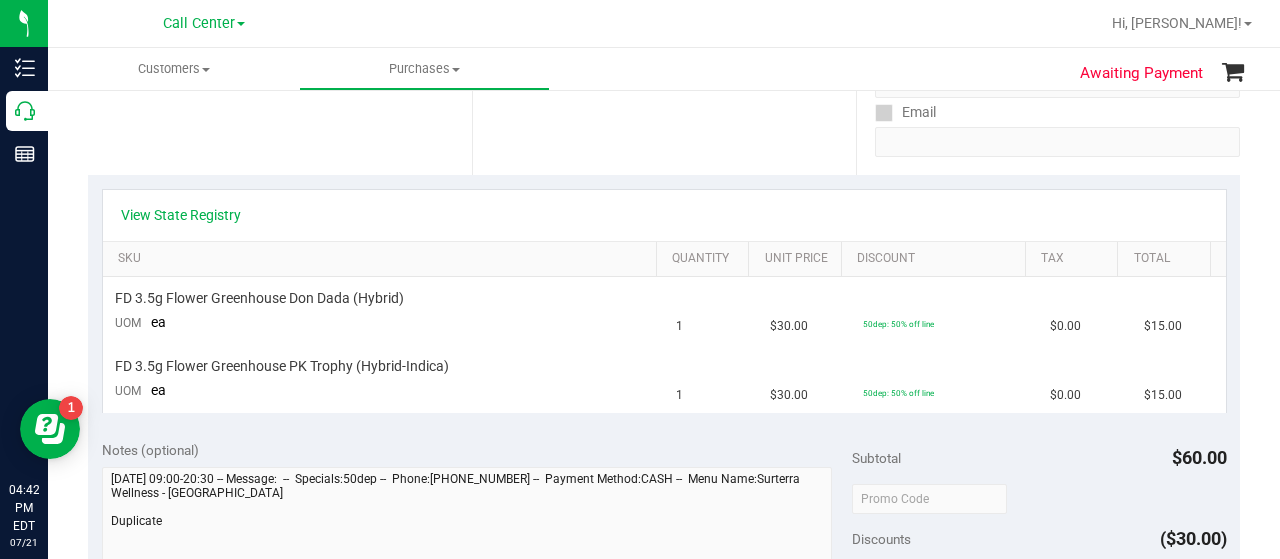 scroll, scrollTop: 454, scrollLeft: 0, axis: vertical 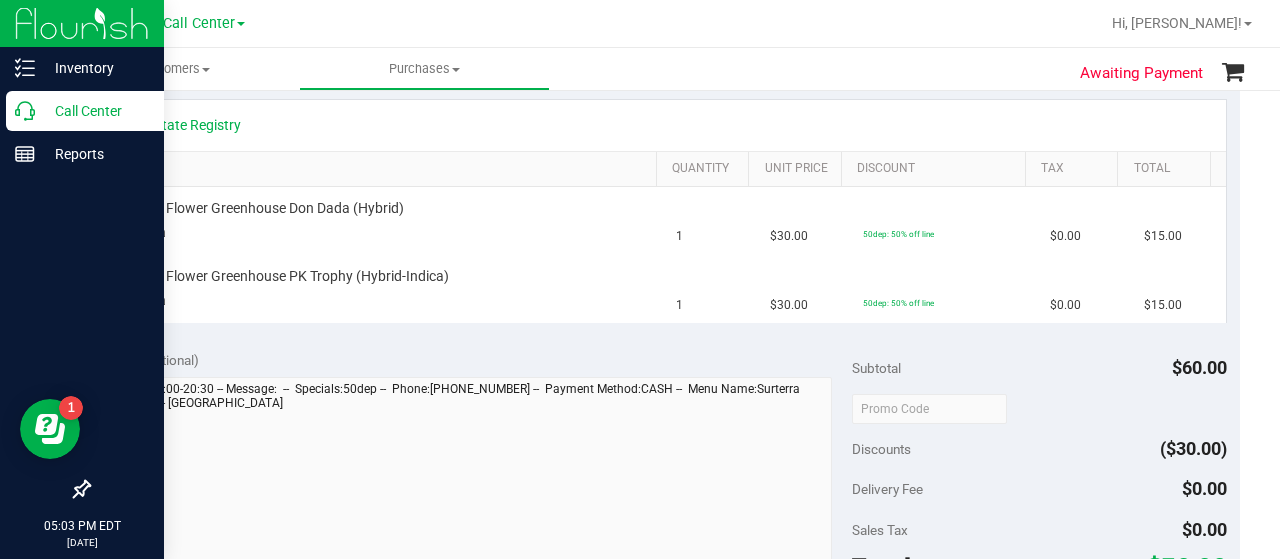 click on "Call Center" at bounding box center (95, 111) 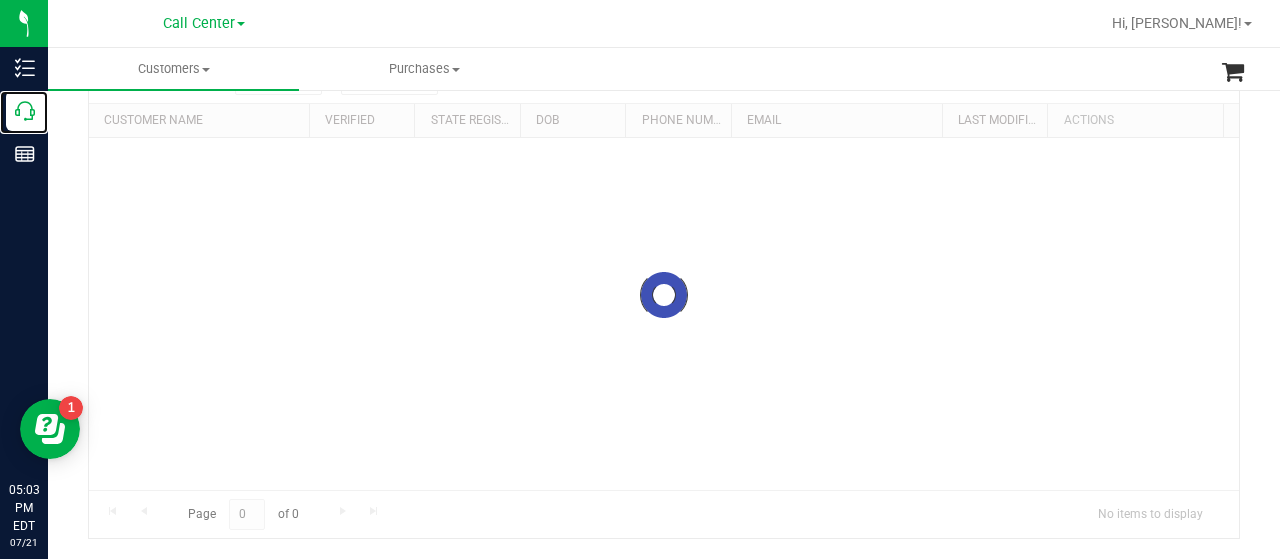 scroll, scrollTop: 0, scrollLeft: 0, axis: both 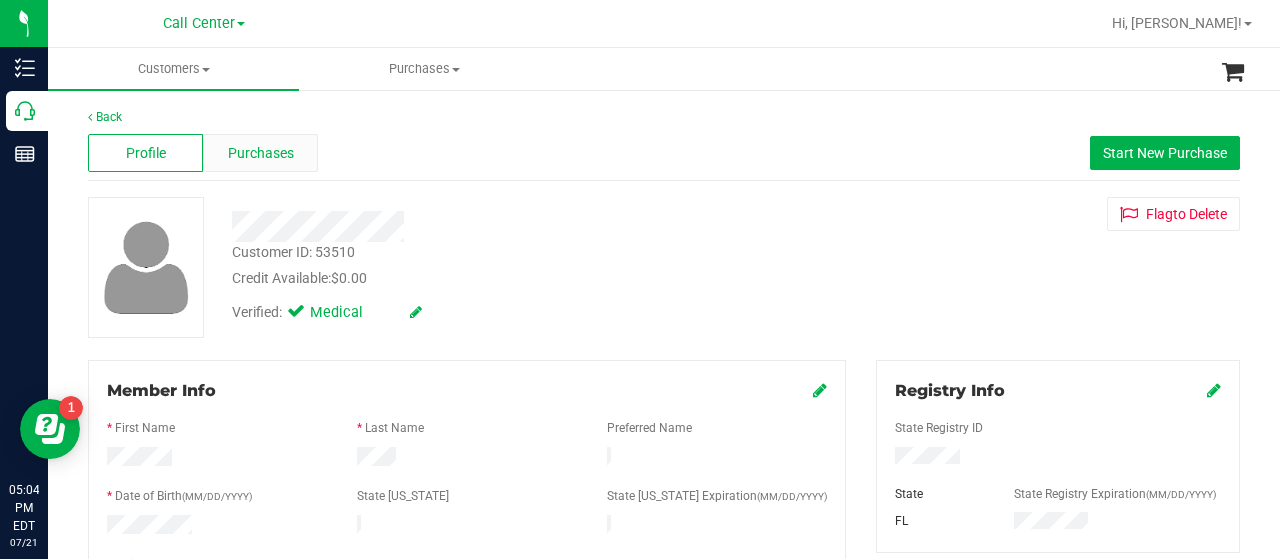 click on "Purchases" at bounding box center (261, 153) 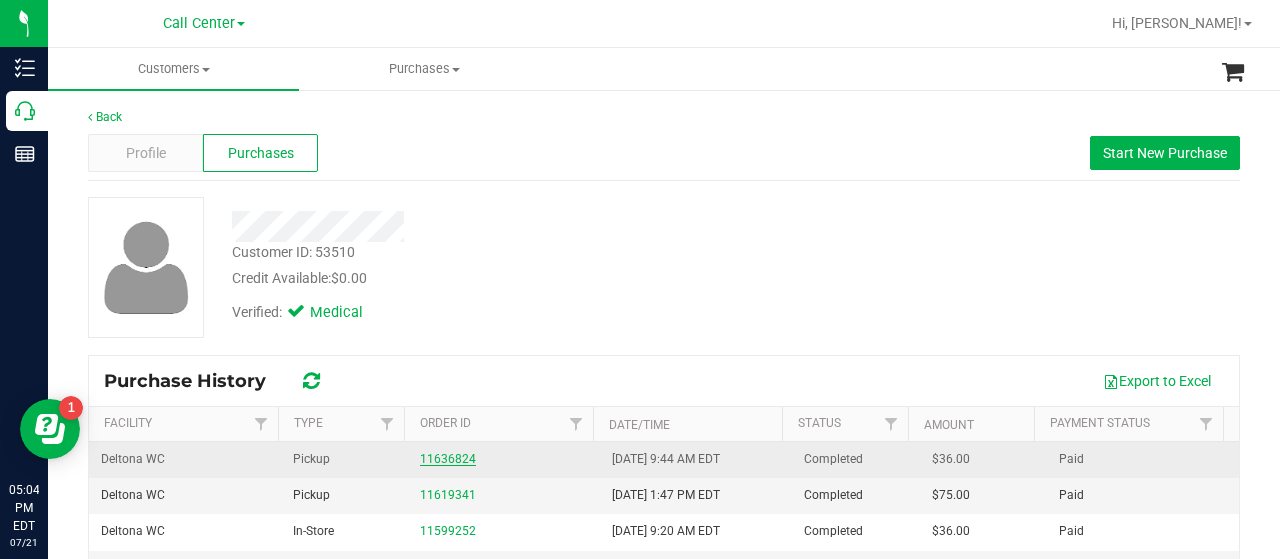 click on "11636824" at bounding box center (448, 459) 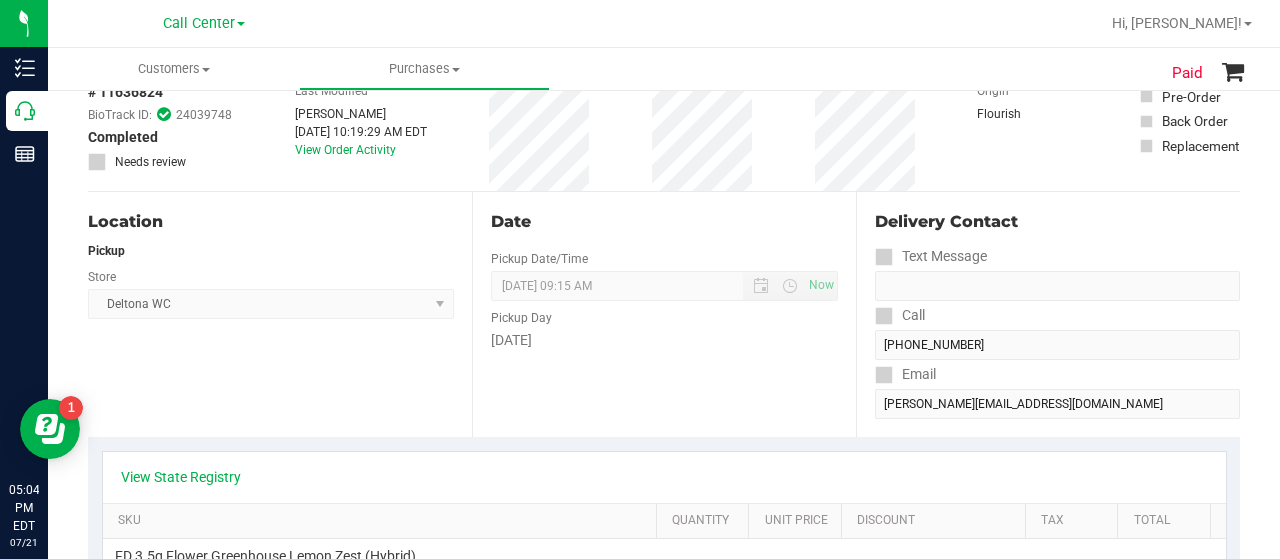 scroll, scrollTop: 128, scrollLeft: 0, axis: vertical 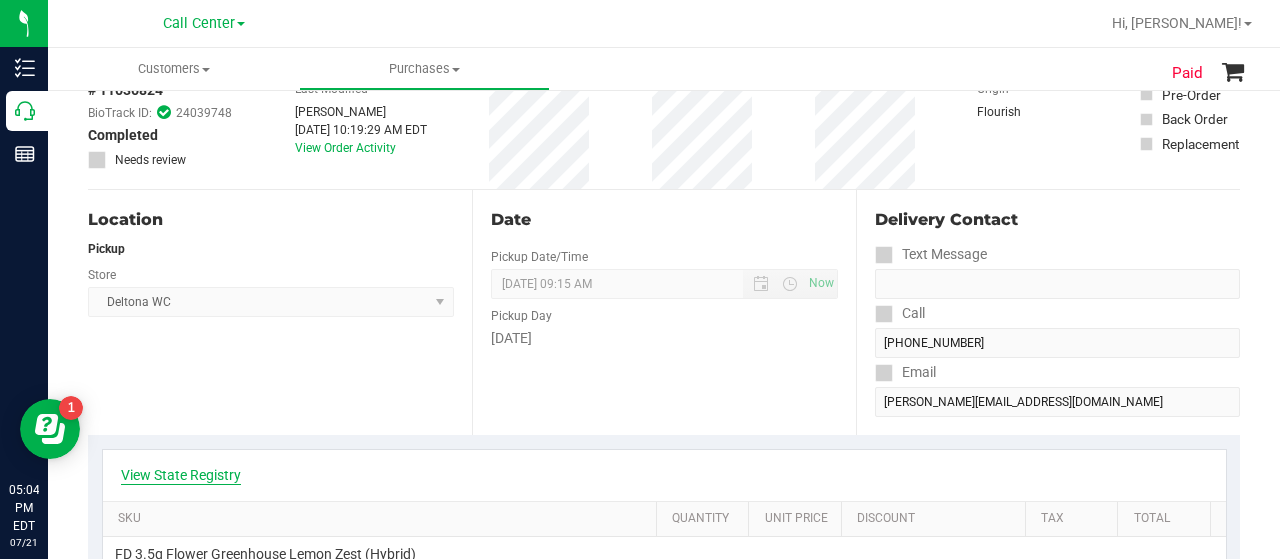click on "View State Registry" at bounding box center [181, 475] 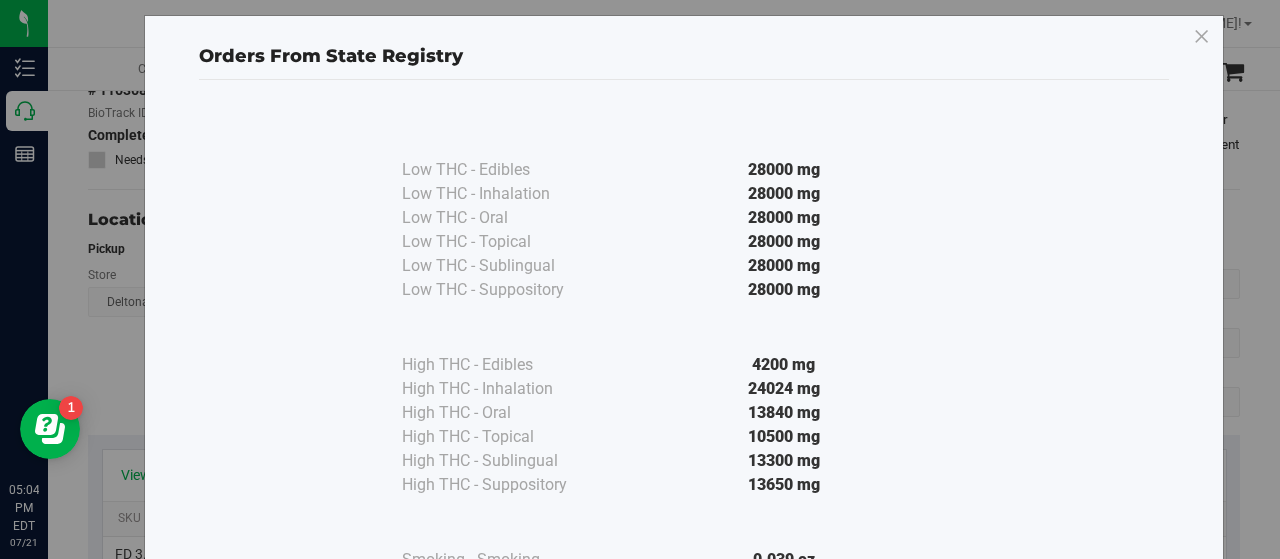 scroll, scrollTop: 0, scrollLeft: 0, axis: both 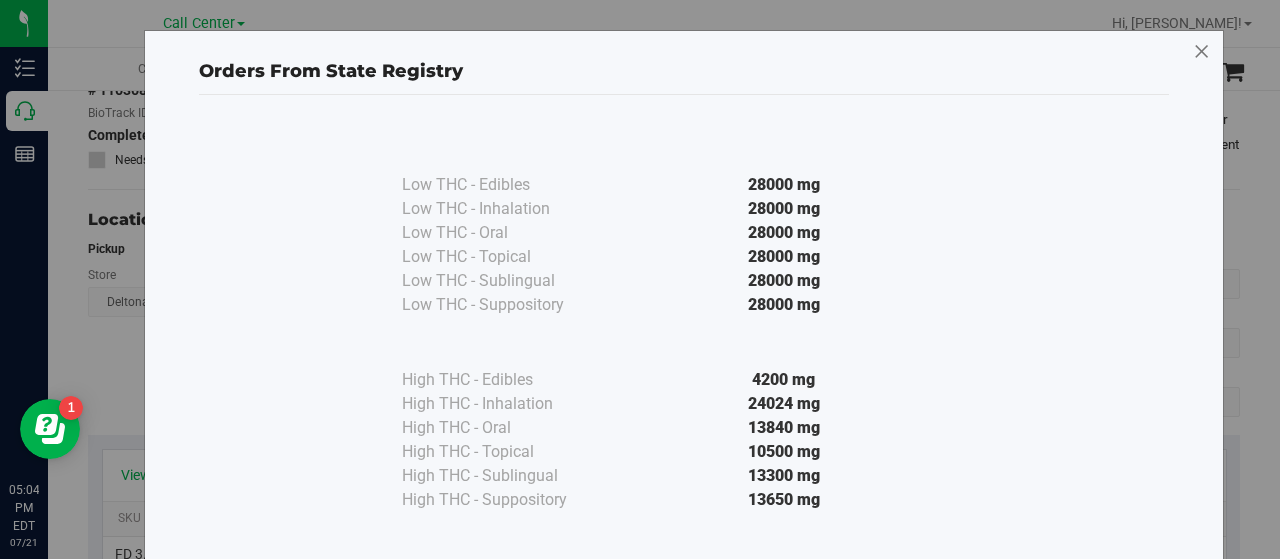 click at bounding box center [1202, 52] 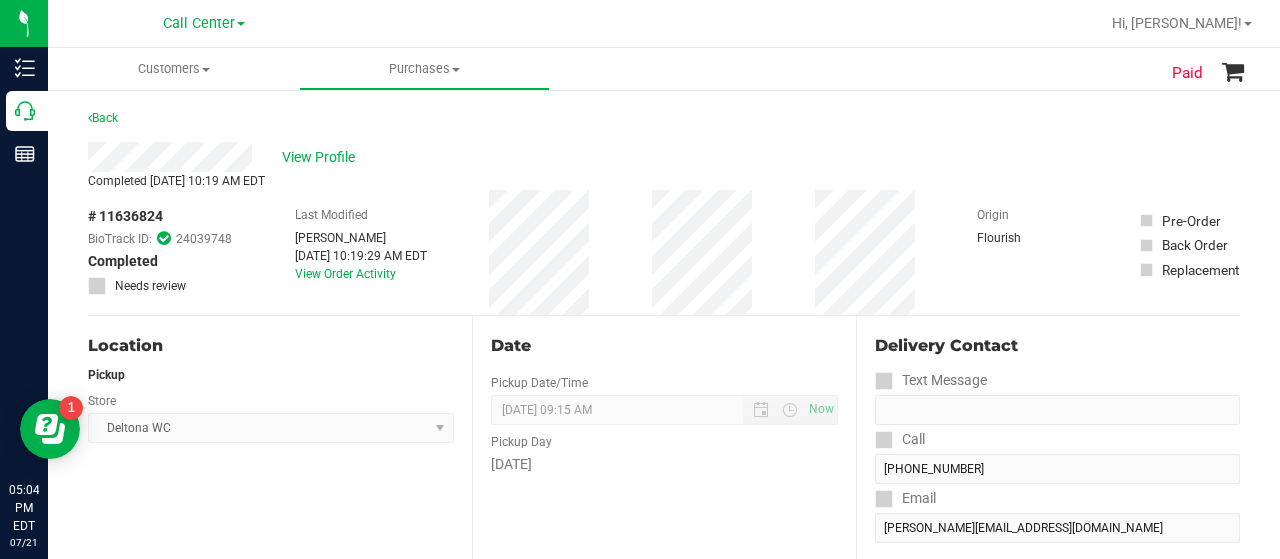 scroll, scrollTop: 0, scrollLeft: 0, axis: both 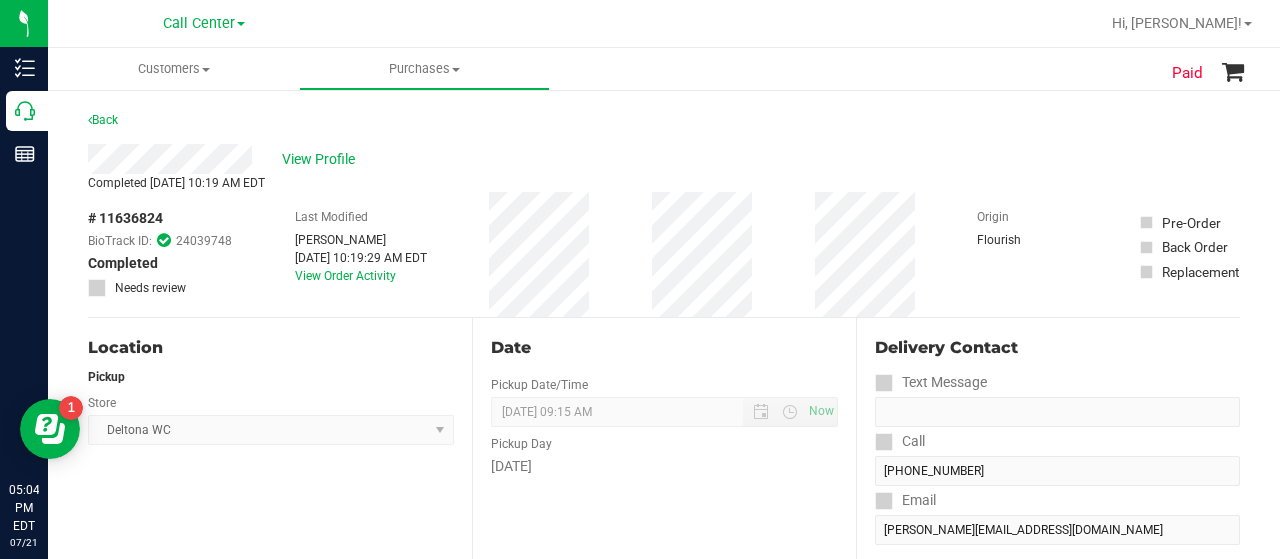 click on "# 11636824
BioTrack ID:
24039748
Completed
Needs review
Last Modified
[PERSON_NAME]
[DATE] 10:19:29 AM EDT
View Order Activity
Origin
Flourish
Pre-Order" at bounding box center (664, 254) 